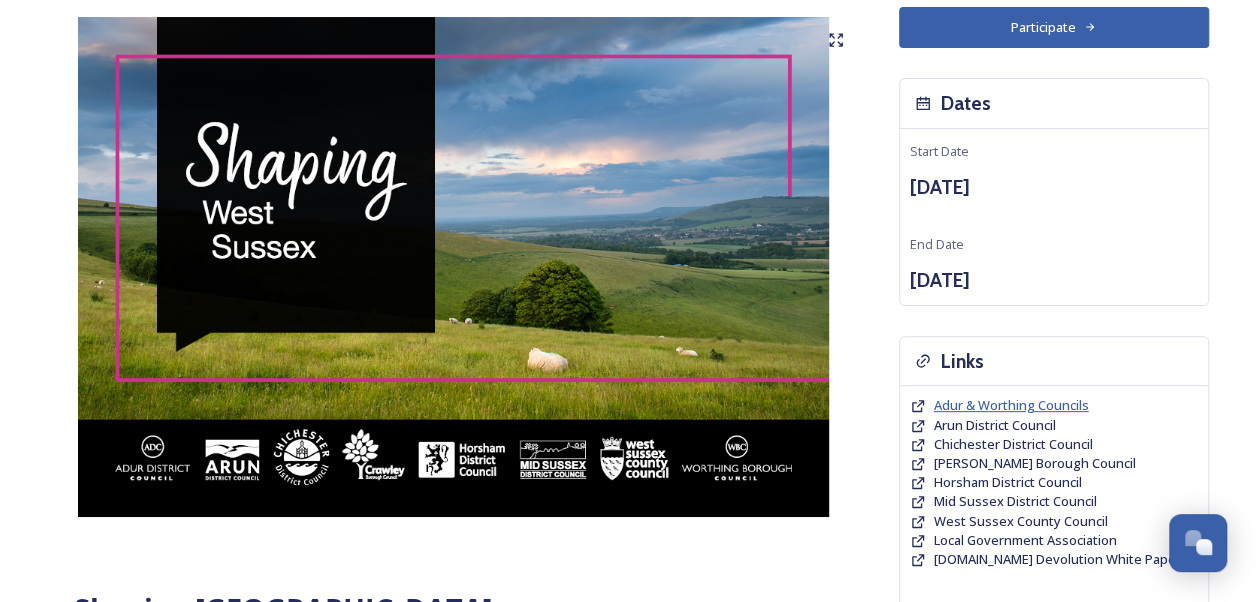 scroll, scrollTop: 0, scrollLeft: 0, axis: both 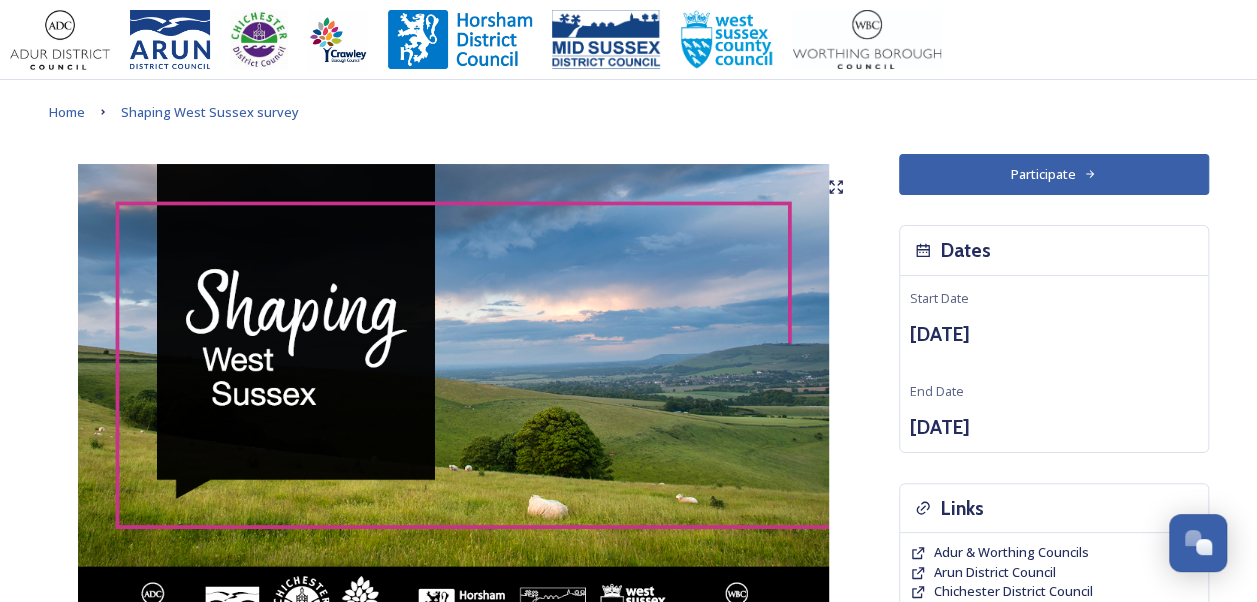 click on "Participate" at bounding box center [1054, 174] 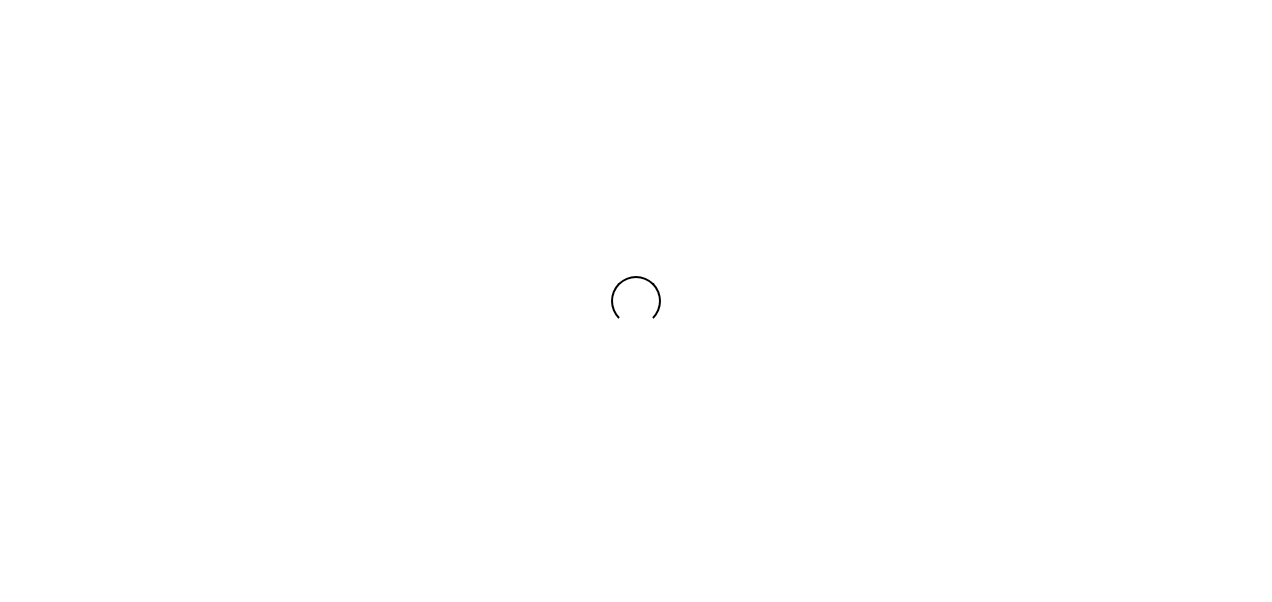 scroll, scrollTop: 0, scrollLeft: 0, axis: both 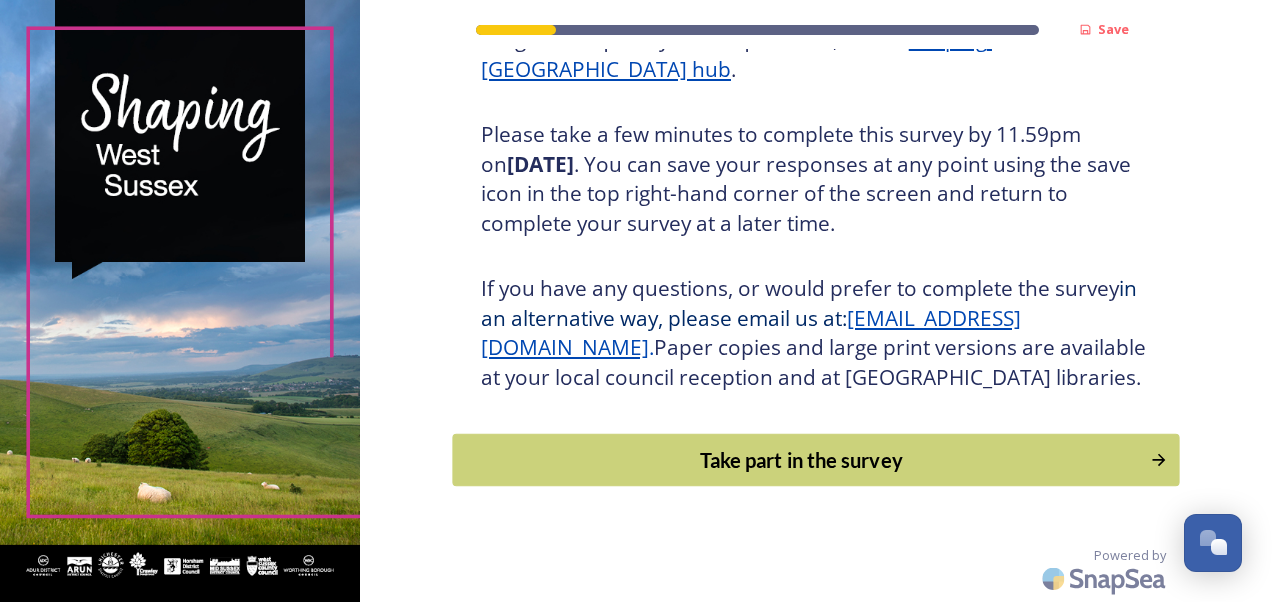 click on "Take part in the survey" at bounding box center (801, 460) 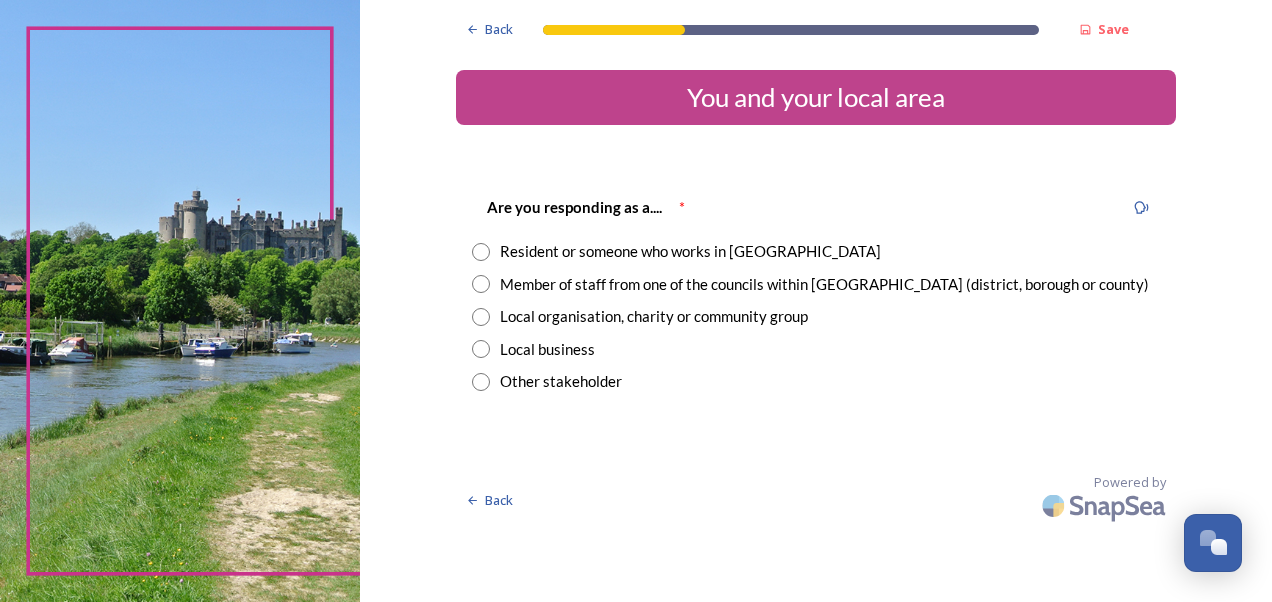 click on "Resident or someone who works in [GEOGRAPHIC_DATA]" at bounding box center (690, 251) 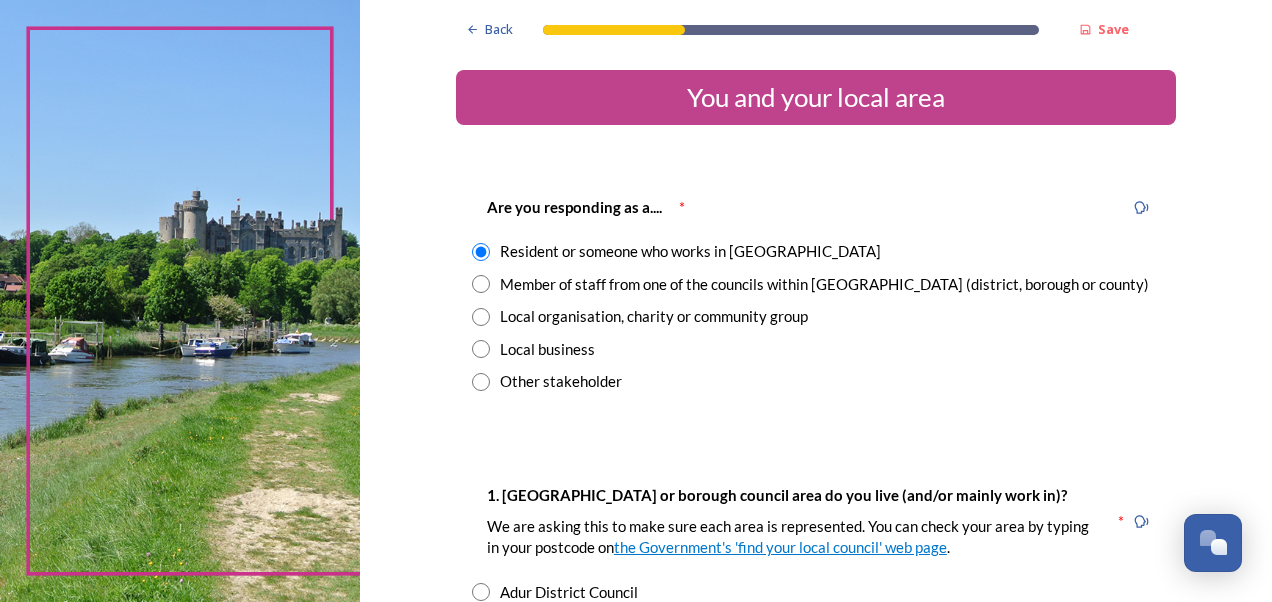 click on "Back Save You and your local area Are you responding as a.... * Resident or someone who works in [GEOGRAPHIC_DATA] Member of staff from one of the councils within [GEOGRAPHIC_DATA] (district, borough or county) Local organisation, charity or community group Local business Other stakeholder 1. [GEOGRAPHIC_DATA] or borough council area do you live (and/or mainly work in)? We are asking this to make sure each area is represented. You can check your area by typing in your postcode on  the Government's 'find your local council' web page . * Adur District Council Arun District Council Chichester District Council [PERSON_NAME] Borough Council Horsham District Council Mid-Sussex District Council Worthing Borough Council 2. Which aspect of your local area do you most strongly identify with? The type of area Your district or borough area A neighbouring district or borough area The county as a whole 3. Where do you go for most of your leisure or recreation time? Your nearest village, town or city A village, town or city further away 1000" at bounding box center (816, 1177) 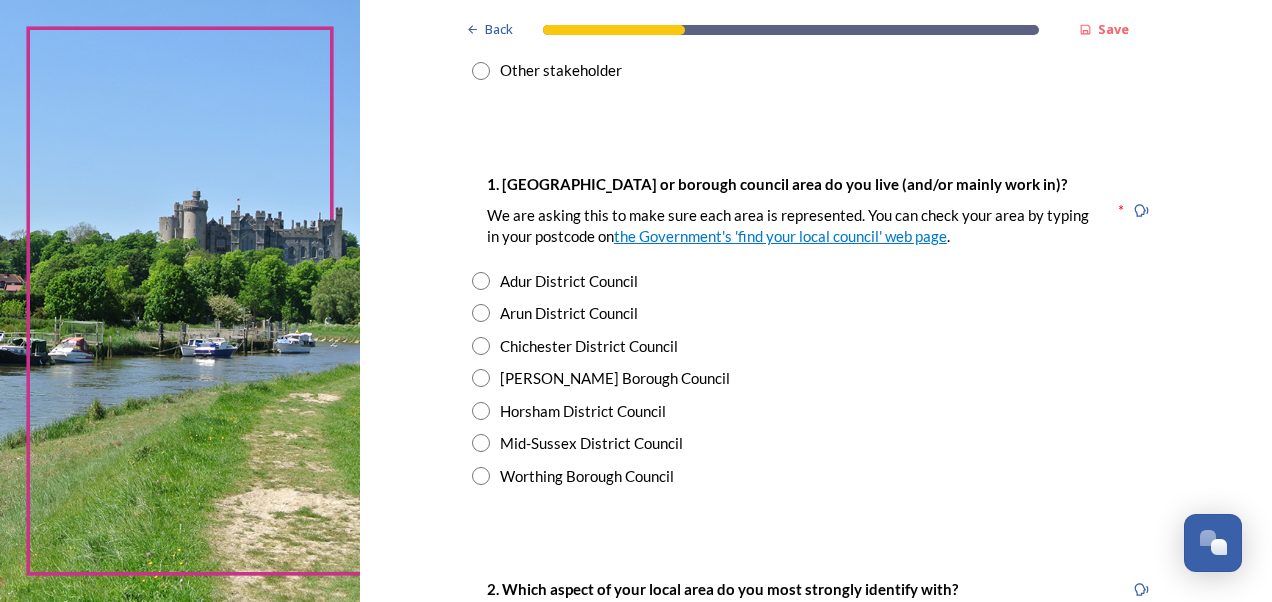 scroll, scrollTop: 360, scrollLeft: 0, axis: vertical 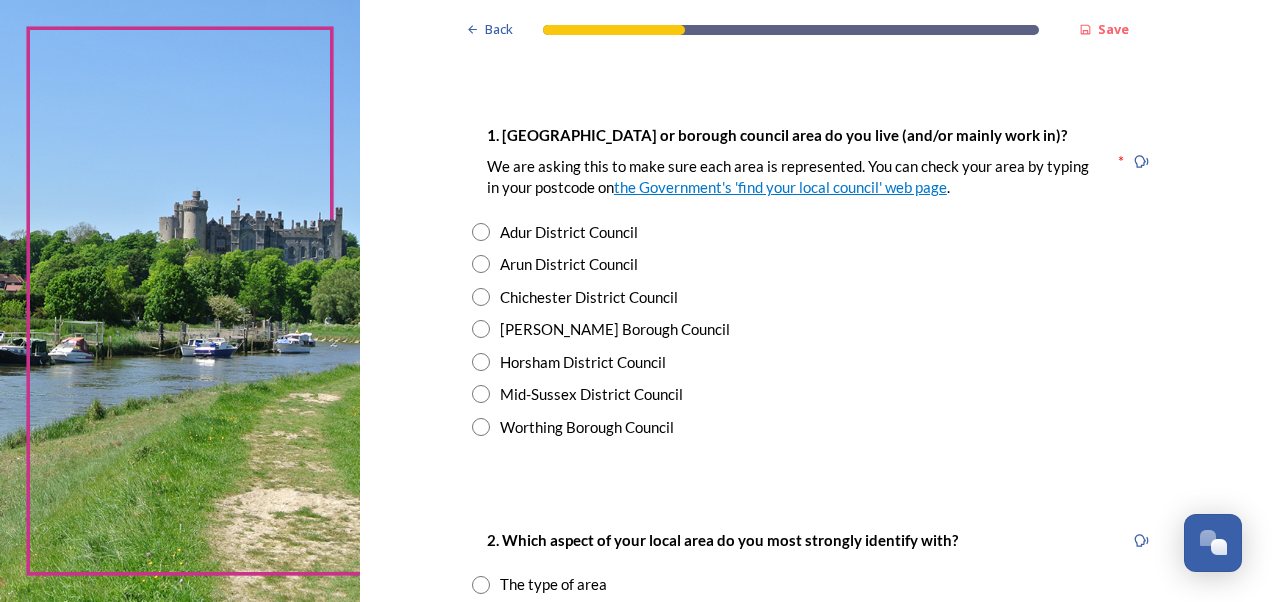 click at bounding box center (481, 427) 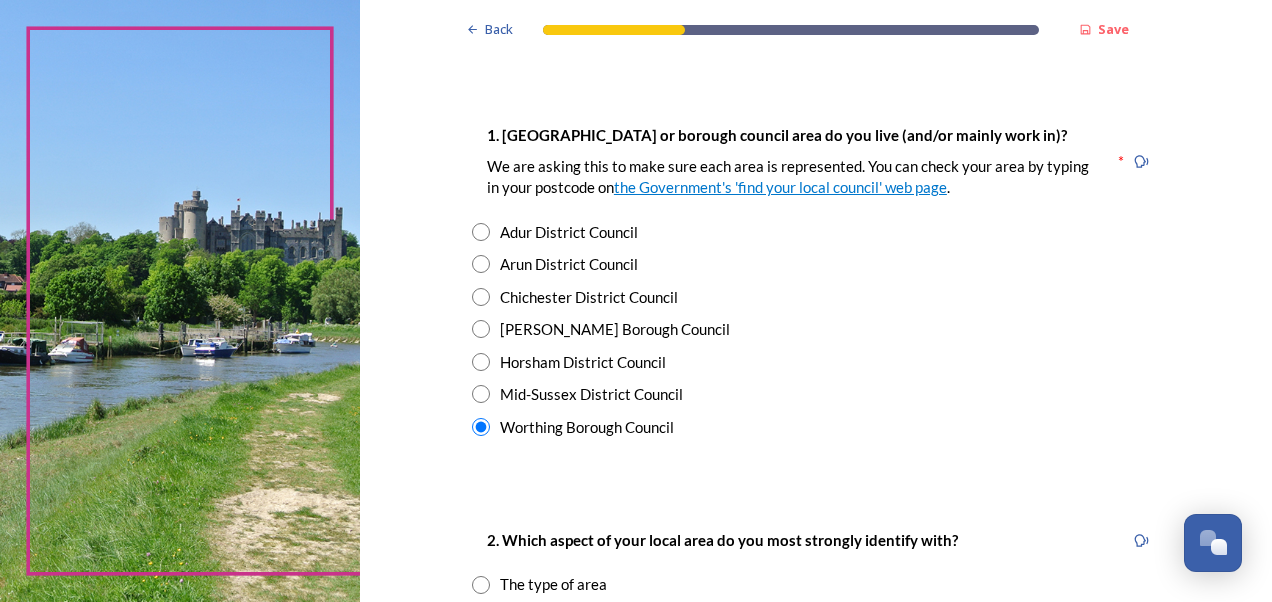 click on "1. [GEOGRAPHIC_DATA] or borough council area do you live (and/or mainly work in)? We are asking this to make sure each area is represented. You can check your area by typing in your postcode on  the Government's 'find your local council' web page . * Adur District Council Arun District Council Chichester District Council [PERSON_NAME] Borough Council Horsham District Council Mid-Sussex District Council Worthing Borough Council" at bounding box center [816, 280] 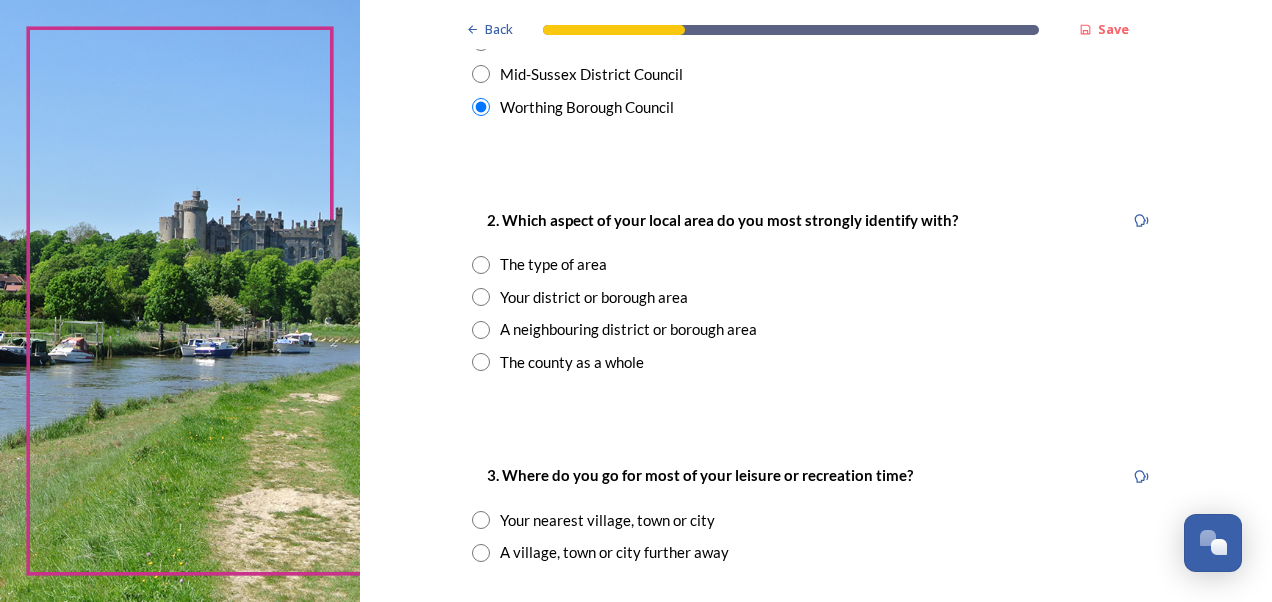 scroll, scrollTop: 640, scrollLeft: 0, axis: vertical 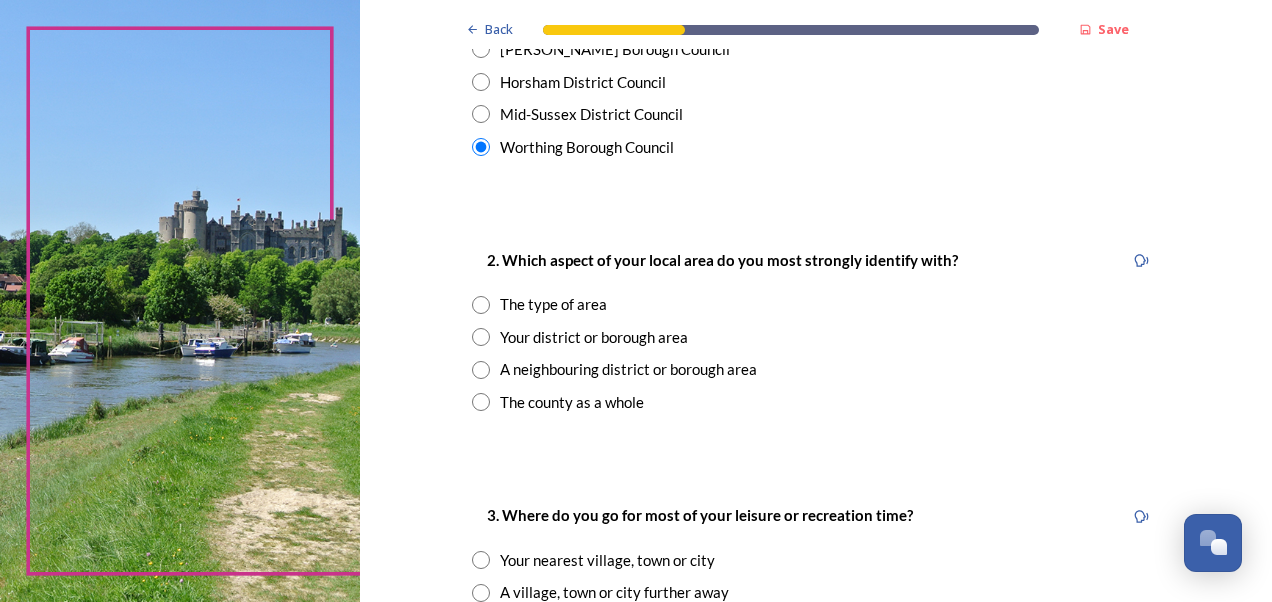 click on "The type of area" at bounding box center (553, 304) 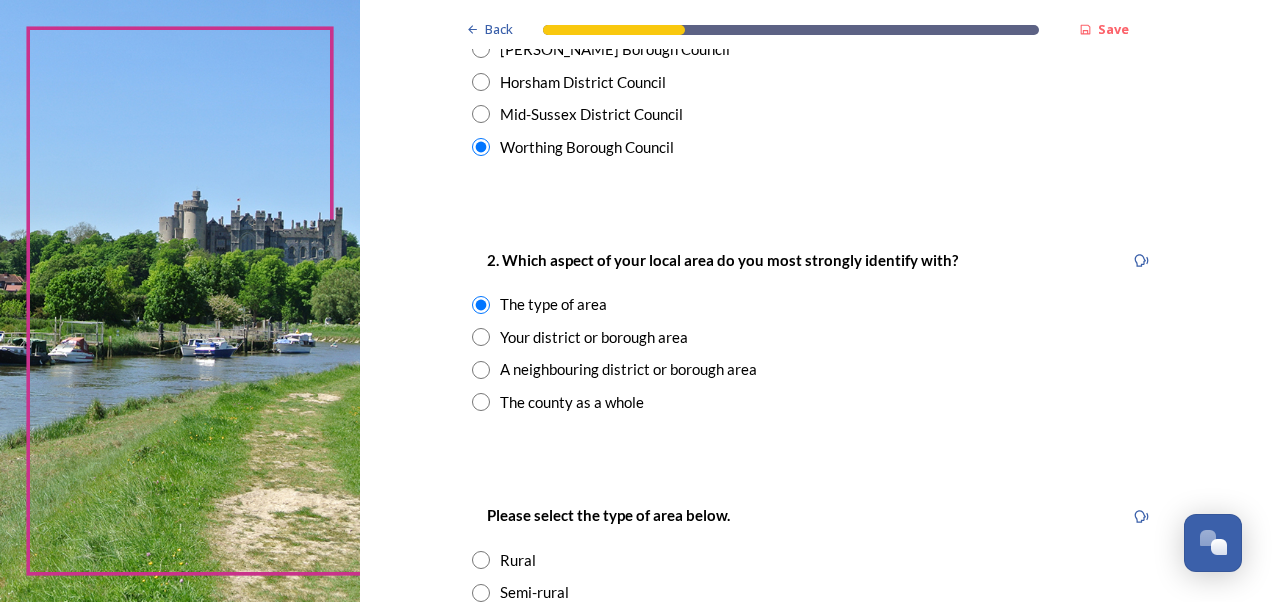click on "Back Save You and your local area Are you responding as a.... * Resident or someone who works in [GEOGRAPHIC_DATA] Member of staff from one of the councils within [GEOGRAPHIC_DATA] (district, borough or county) Local organisation, charity or community group Local business Other stakeholder 1. [GEOGRAPHIC_DATA] or borough council area do you live (and/or mainly work in)? We are asking this to make sure each area is represented. You can check your area by typing in your postcode on  the Government's 'find your local council' web page . * Adur District Council Arun District Council Chichester District Council [PERSON_NAME] Borough Council Horsham District Council Mid-Sussex District Council Worthing Borough Council 2. Which aspect of your local area do you most strongly identify with? The type of area Your district or borough area A neighbouring district or borough area The county as a whole Please select the type of area below. Rural Semi-rural Urban Coastal 3. Where do you go for most of your leisure or recreation time? 1000" at bounding box center [816, 665] 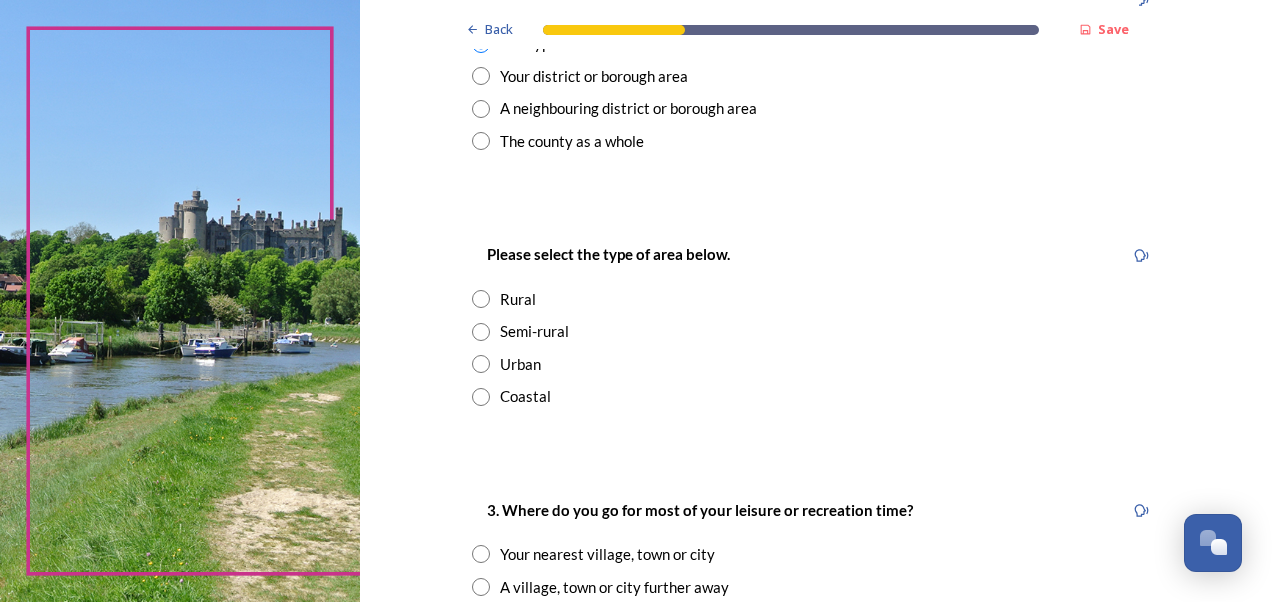 scroll, scrollTop: 1040, scrollLeft: 0, axis: vertical 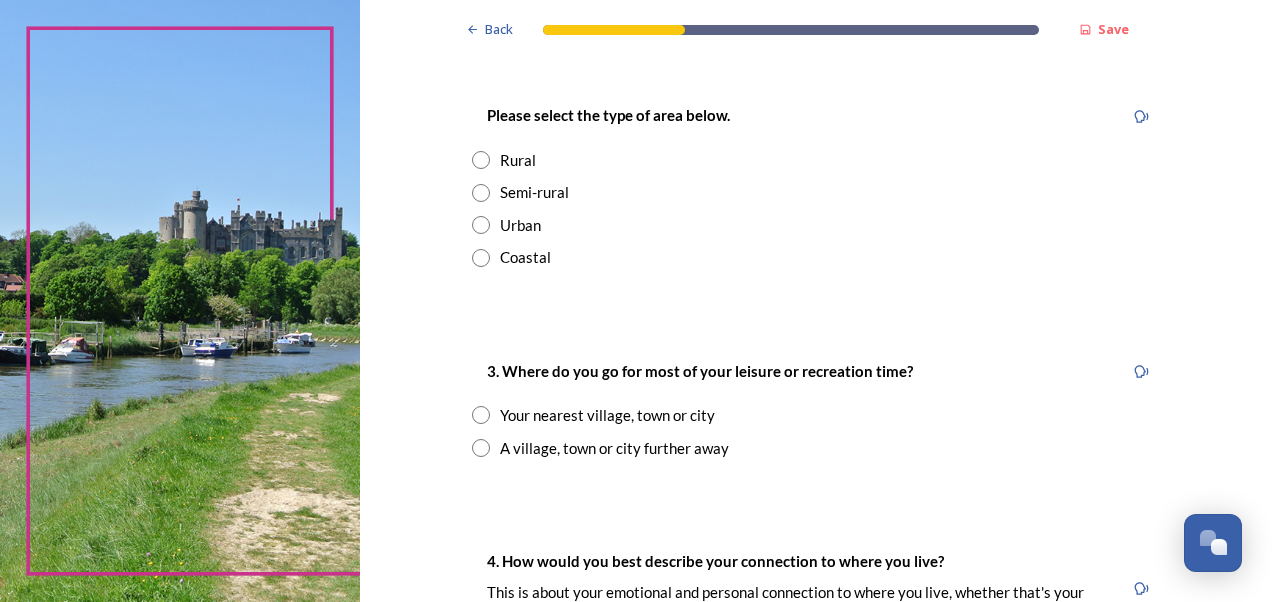 click at bounding box center [481, 258] 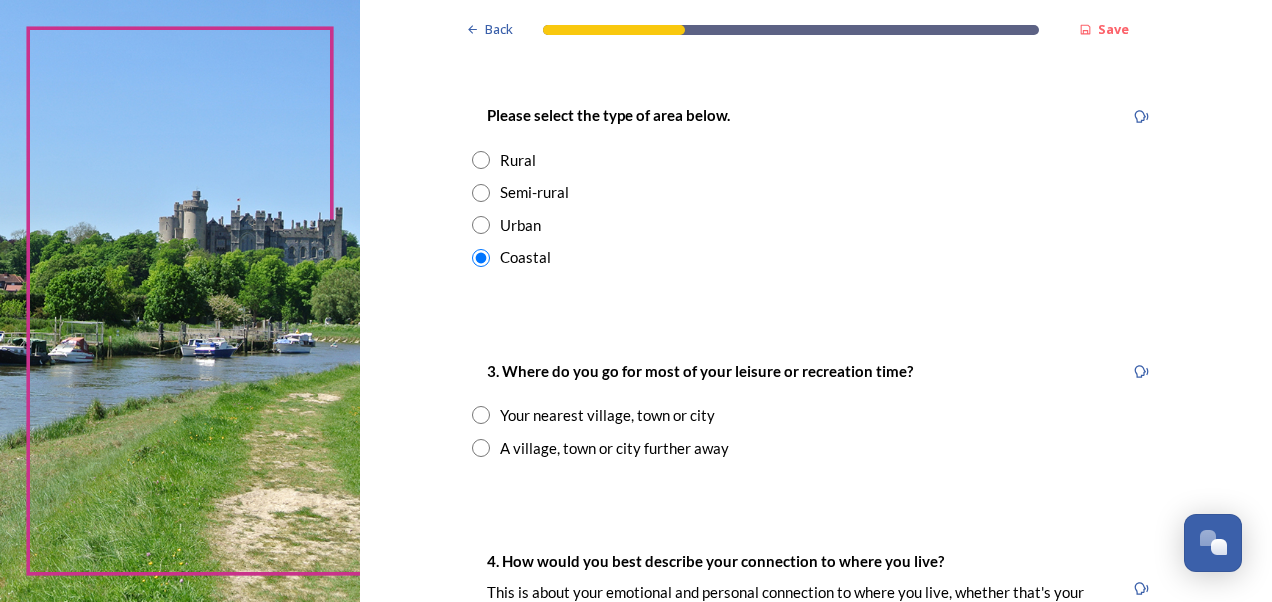 click at bounding box center (481, 415) 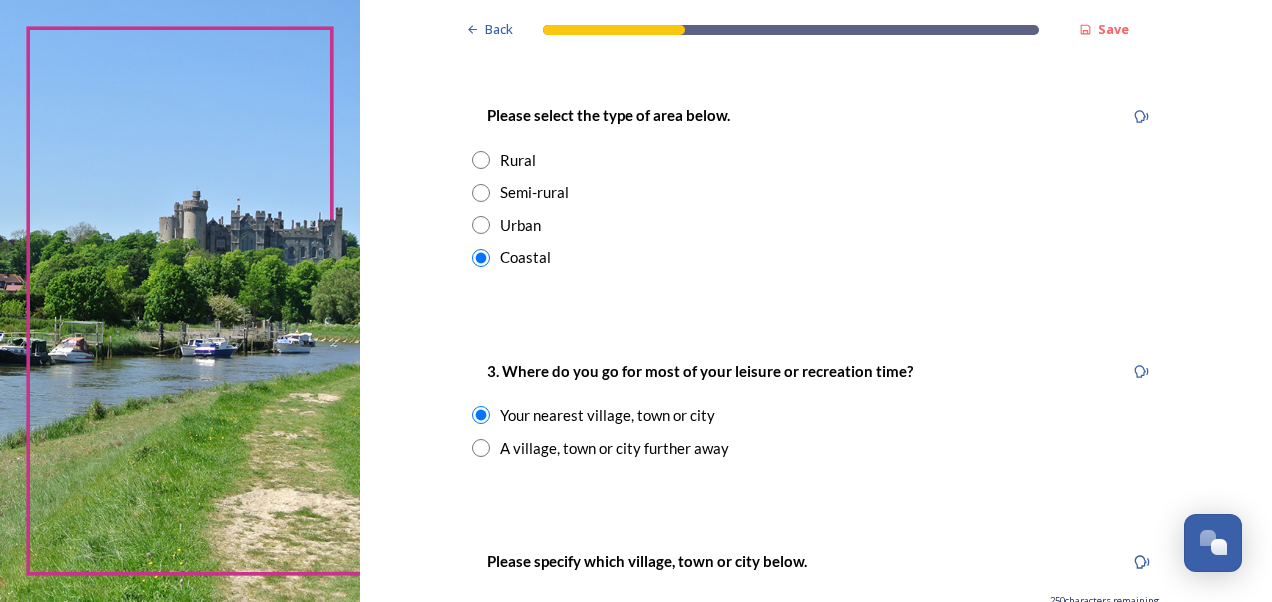 click on "Back Save You and your local area Are you responding as a.... * Resident or someone who works in [GEOGRAPHIC_DATA] Member of staff from one of the councils within [GEOGRAPHIC_DATA] (district, borough or county) Local organisation, charity or community group Local business Other stakeholder 1. [GEOGRAPHIC_DATA] or borough council area do you live (and/or mainly work in)? We are asking this to make sure each area is represented. You can check your area by typing in your postcode on  the Government's 'find your local council' web page . * Adur District Council Arun District Council Chichester District Council [PERSON_NAME] Borough Council Horsham District Council Mid-Sussex District Council Worthing Borough Council 2. Which aspect of your local area do you most strongly identify with? The type of area Your district or borough area A neighbouring district or borough area The county as a whole Please select the type of area below. Rural Semi-rural Urban Coastal 3. Where do you go for most of your leisure or recreation time? 250 1000" at bounding box center (816, 369) 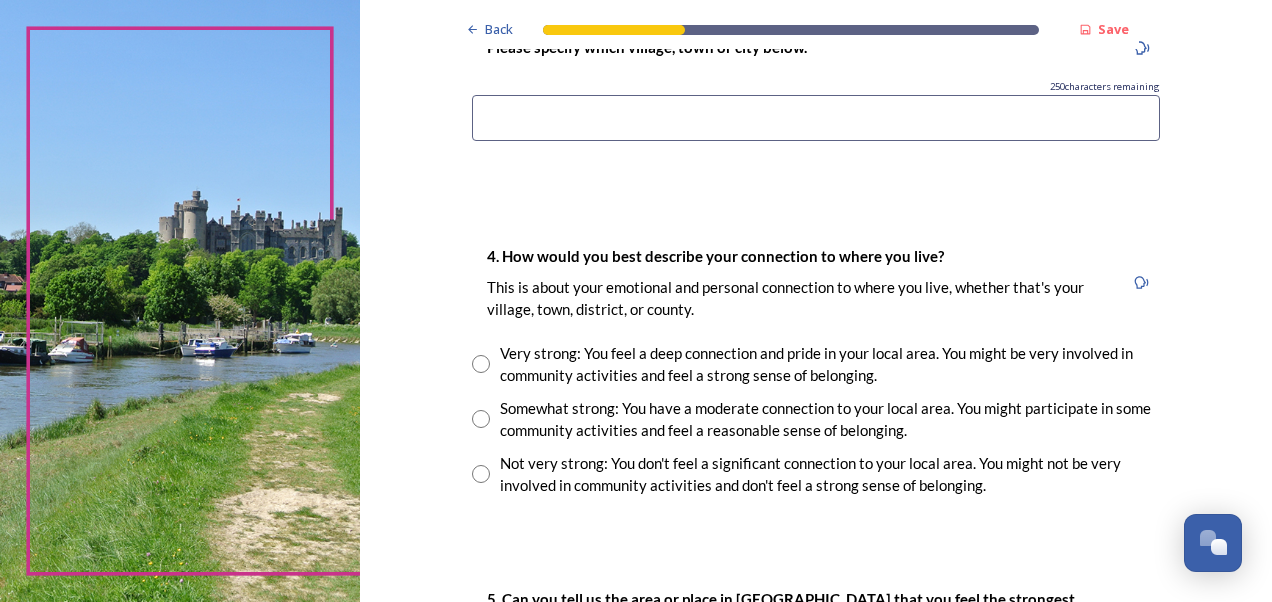 scroll, scrollTop: 1560, scrollLeft: 0, axis: vertical 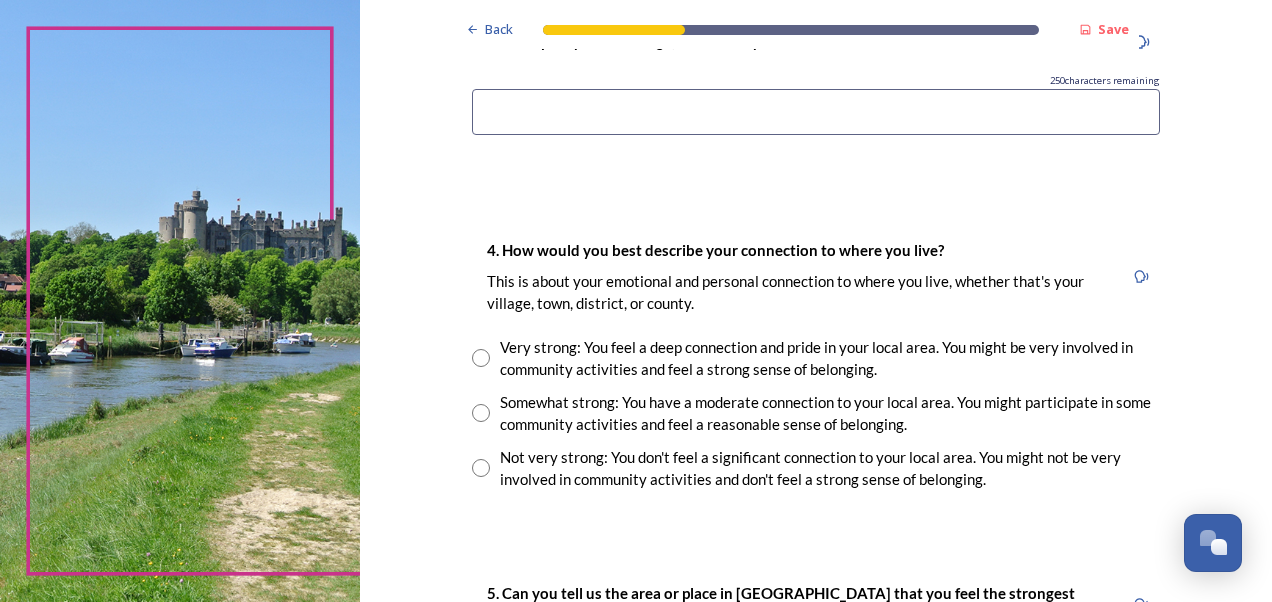 click at bounding box center [816, 112] 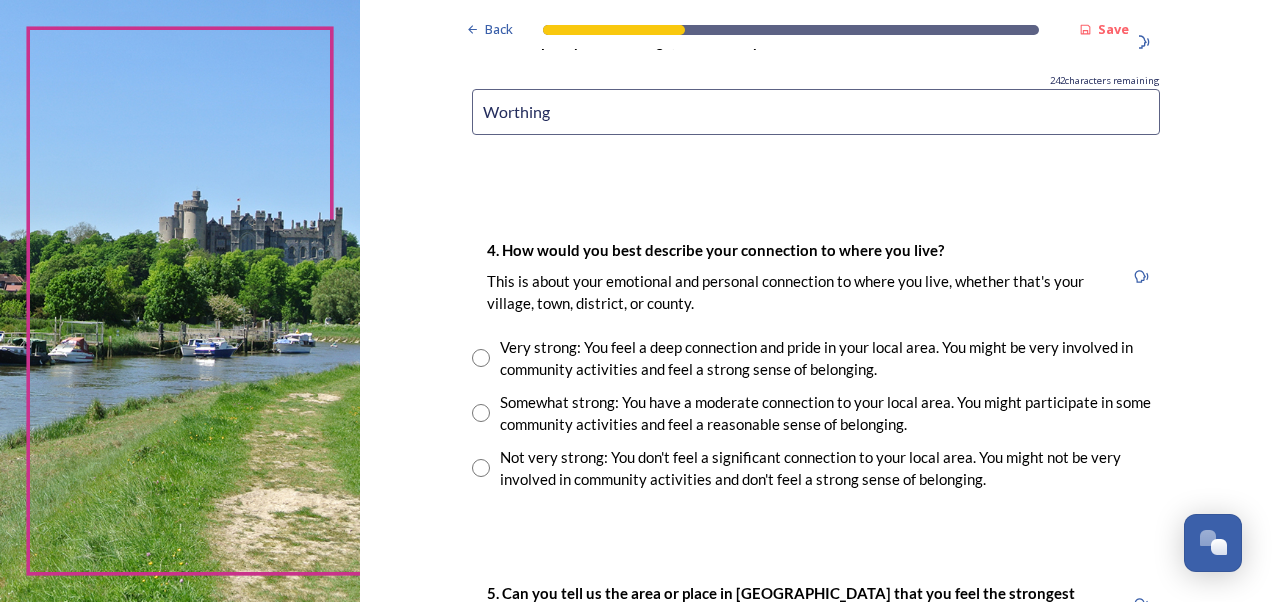 type on "Worthing" 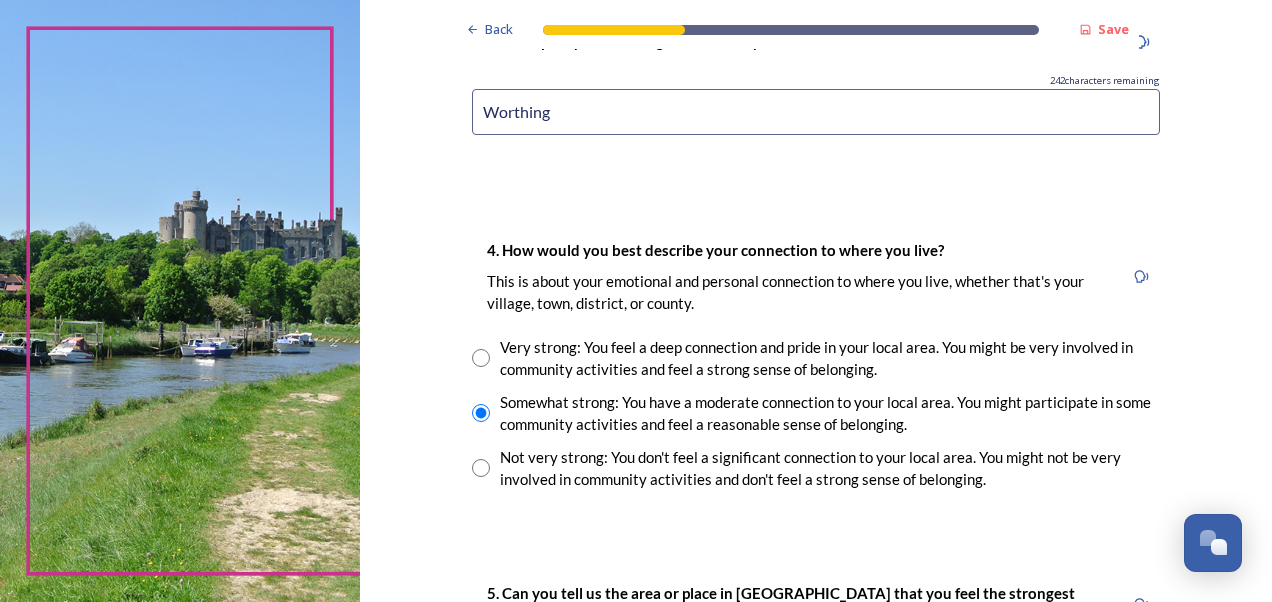 click on "Back Save You and your local area Are you responding as a.... * Resident or someone who works in [GEOGRAPHIC_DATA] Member of staff from one of the councils within [GEOGRAPHIC_DATA] (district, borough or county) Local organisation, charity or community group Local business Other stakeholder 1. [GEOGRAPHIC_DATA] or borough council area do you live (and/or mainly work in)? We are asking this to make sure each area is represented. You can check your area by typing in your postcode on  the Government's 'find your local council' web page . * Adur District Council Arun District Council Chichester District Council [PERSON_NAME] Borough Council Horsham District Council Mid-Sussex District Council Worthing Borough Council 2. Which aspect of your local area do you most strongly identify with? The type of area Your district or borough area A neighbouring district or borough area The county as a whole Please select the type of area below. Rural Semi-rural Urban Coastal 3. Where do you go for most of your leisure or recreation time? 242 1000" at bounding box center (816, -151) 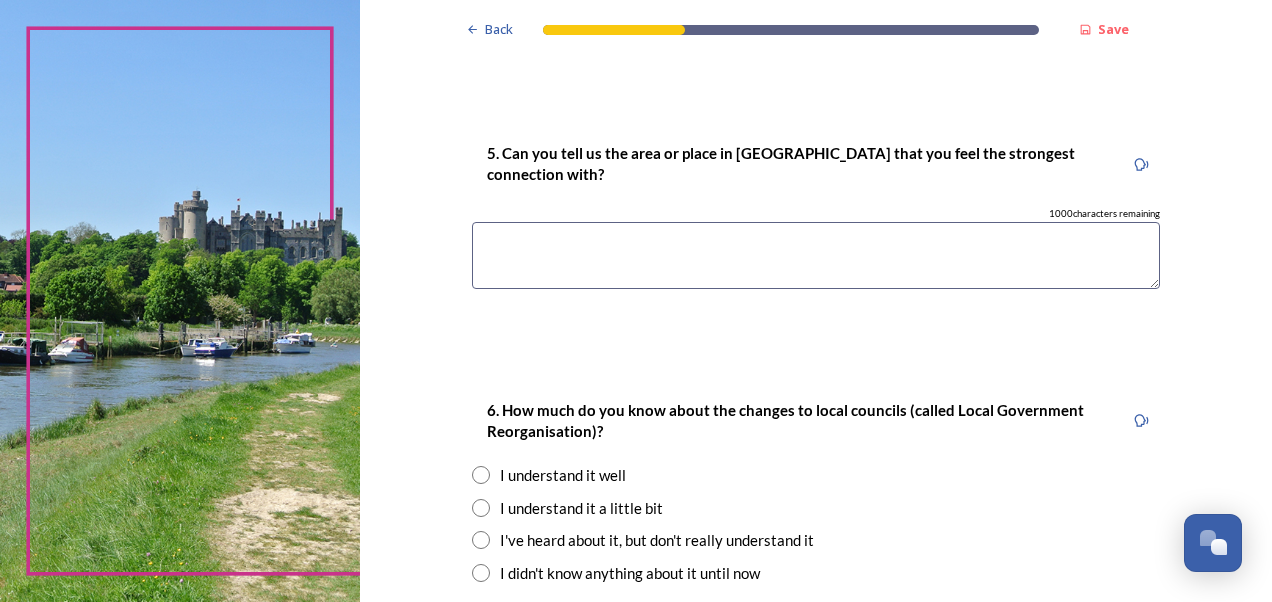 scroll, scrollTop: 2040, scrollLeft: 0, axis: vertical 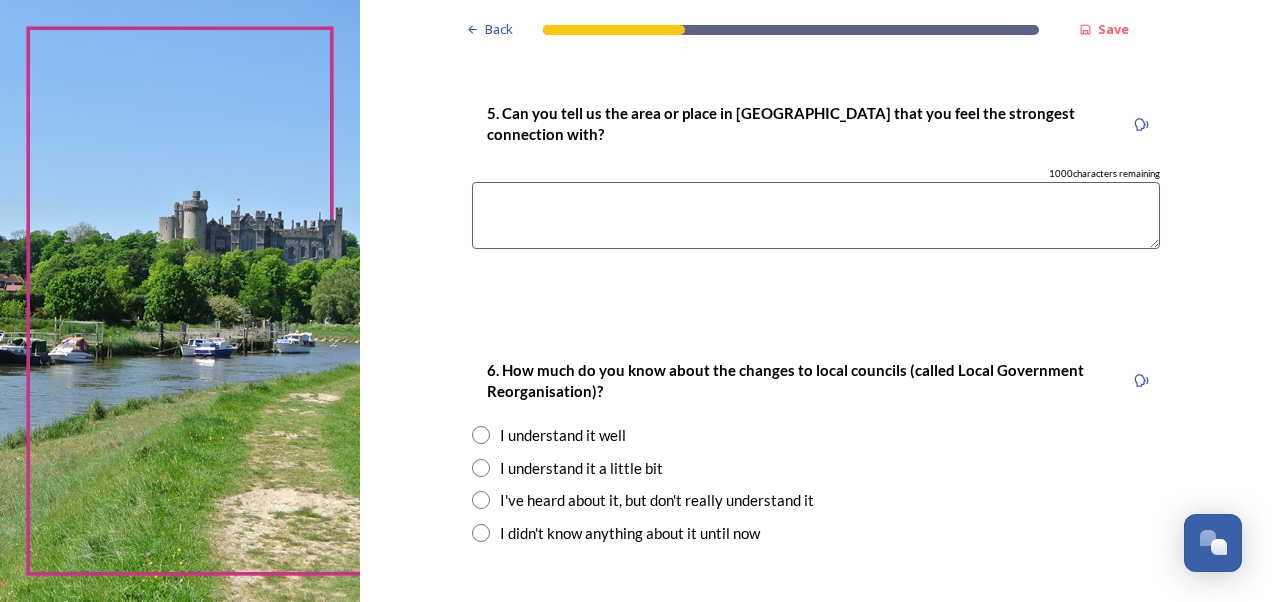 click at bounding box center [816, 215] 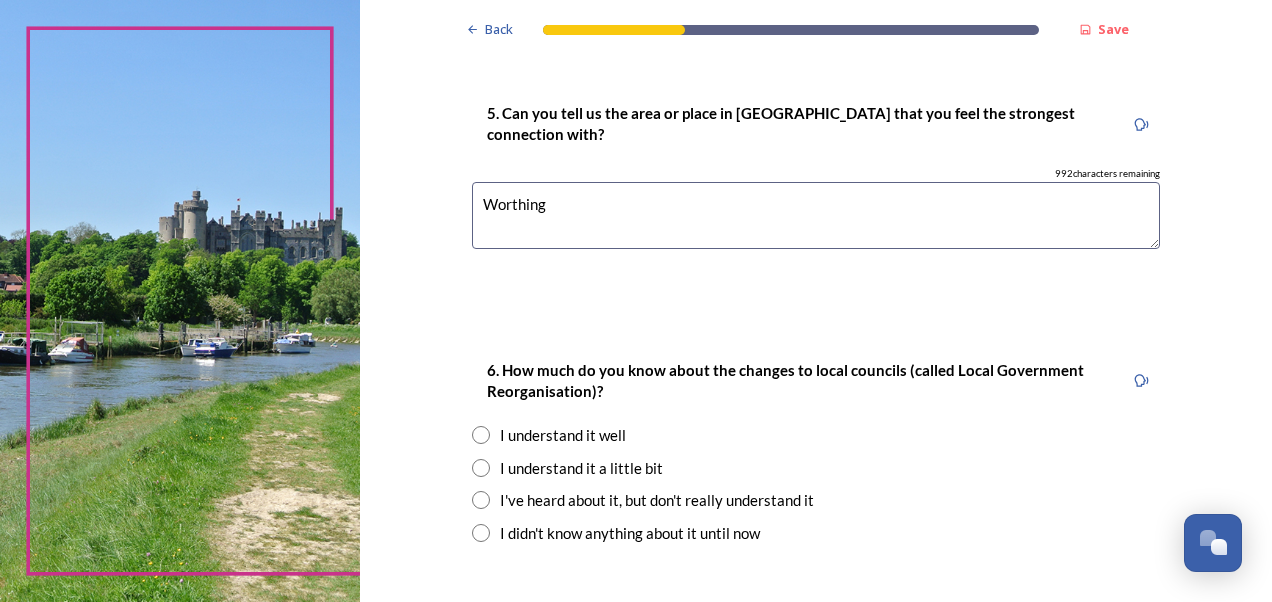 type on "Worthing" 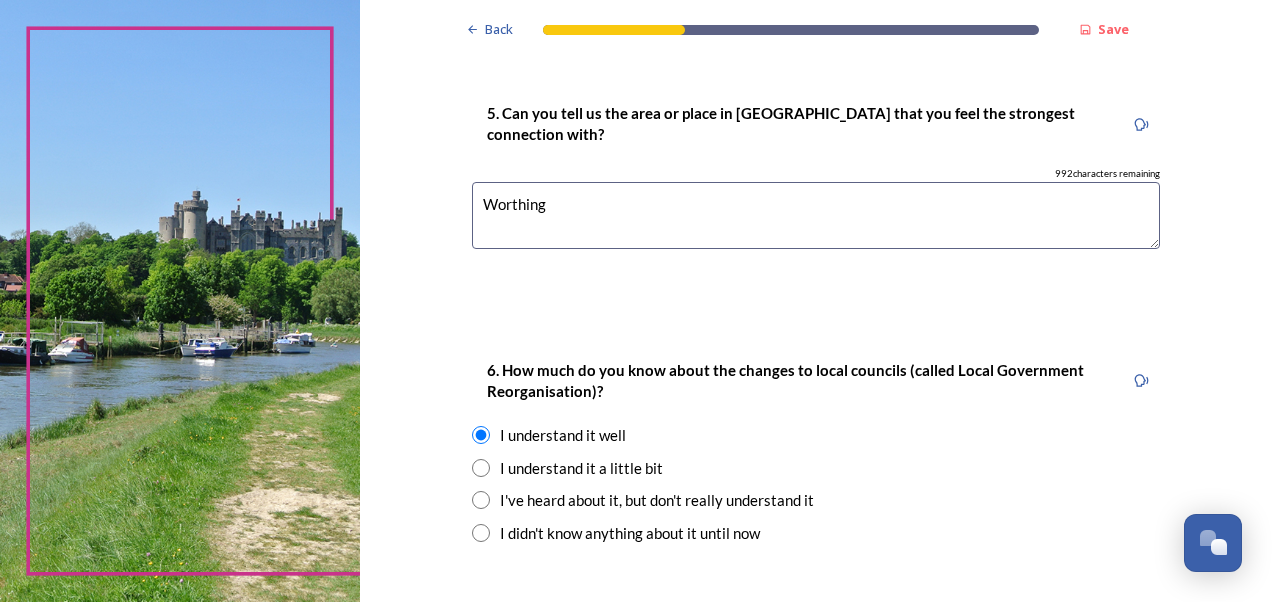 click on "6. How much do you know about the changes to local councils (called Local Government Reorganisation)?" at bounding box center [787, 380] 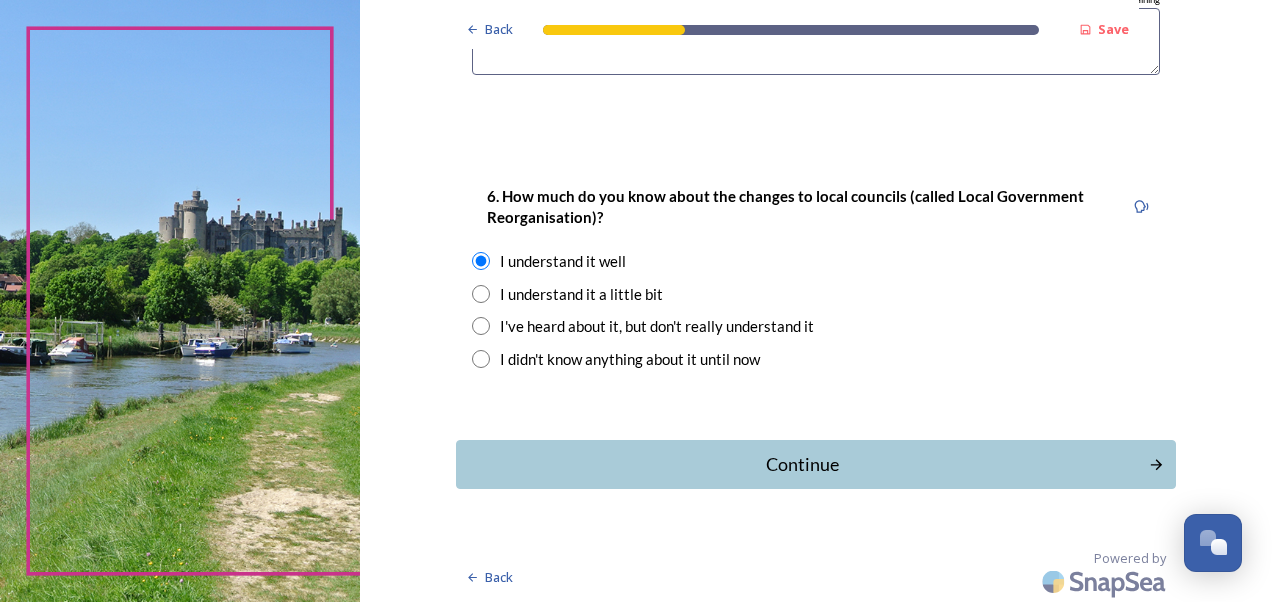 scroll, scrollTop: 2215, scrollLeft: 0, axis: vertical 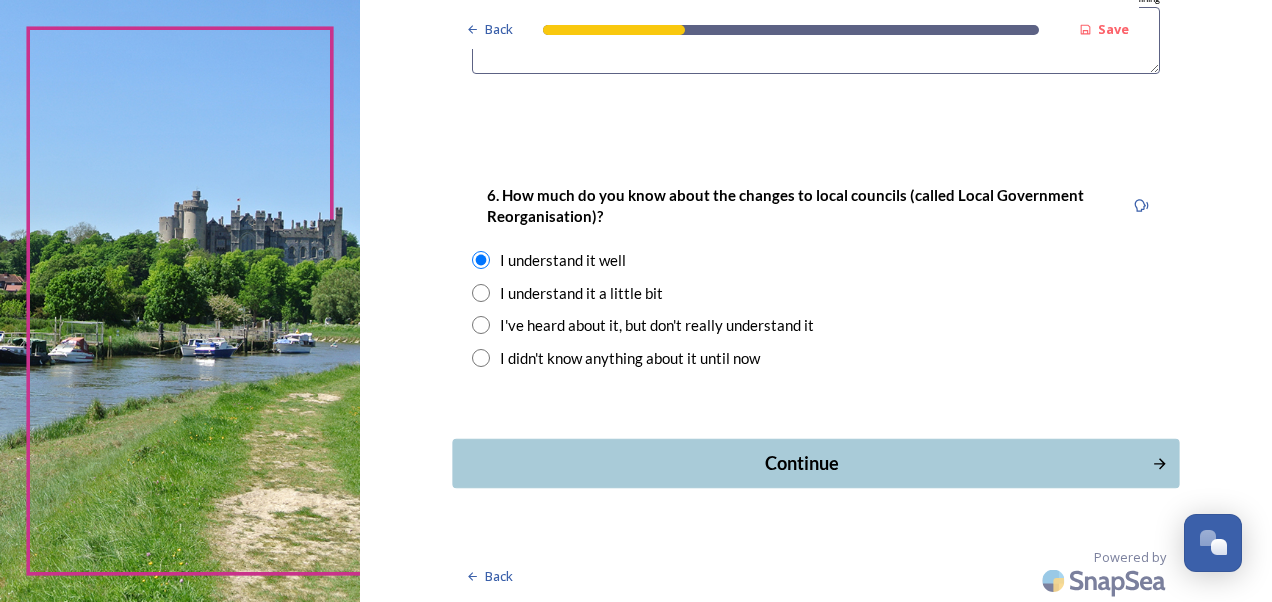 click on "Continue" at bounding box center (801, 463) 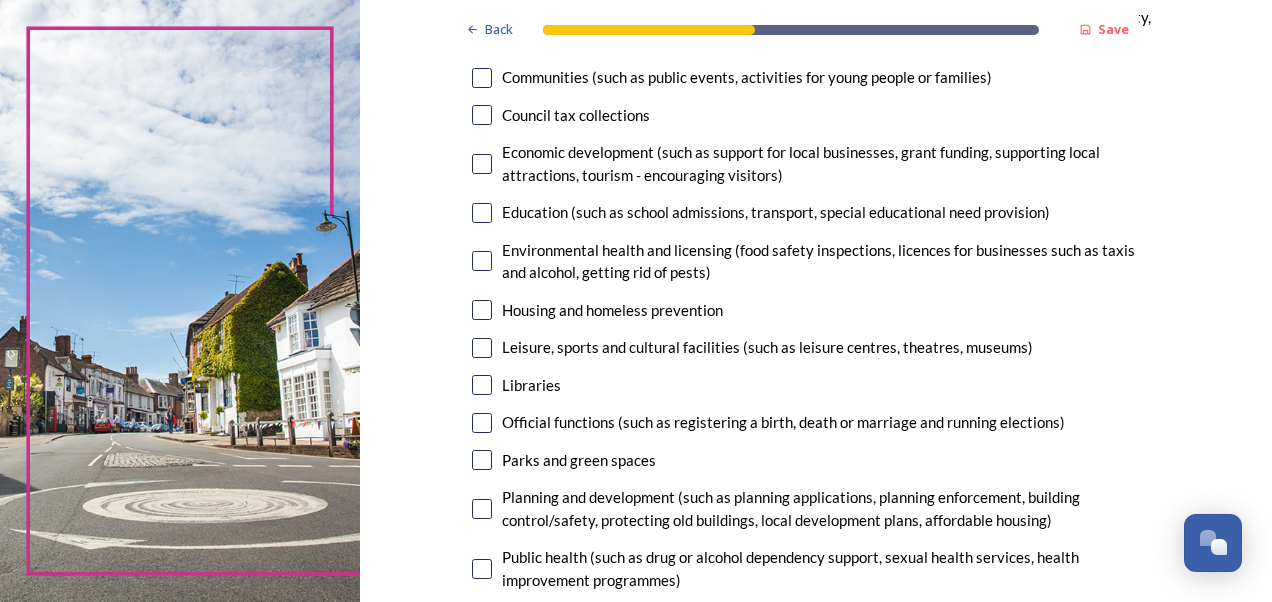 scroll, scrollTop: 320, scrollLeft: 0, axis: vertical 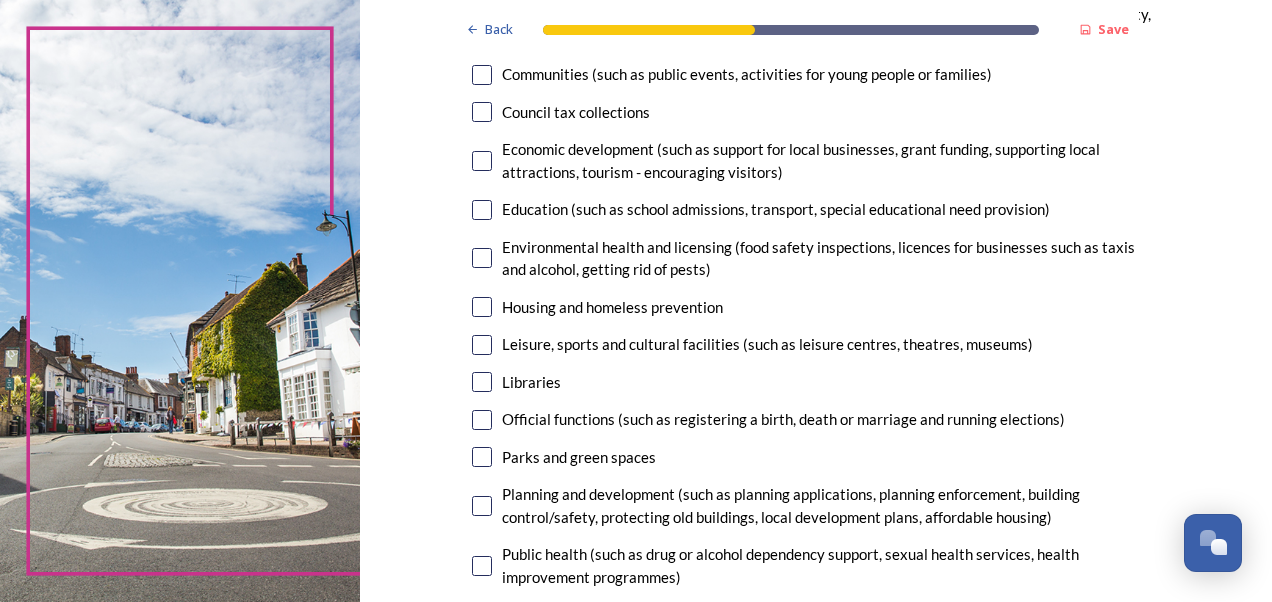 click at bounding box center [482, 161] 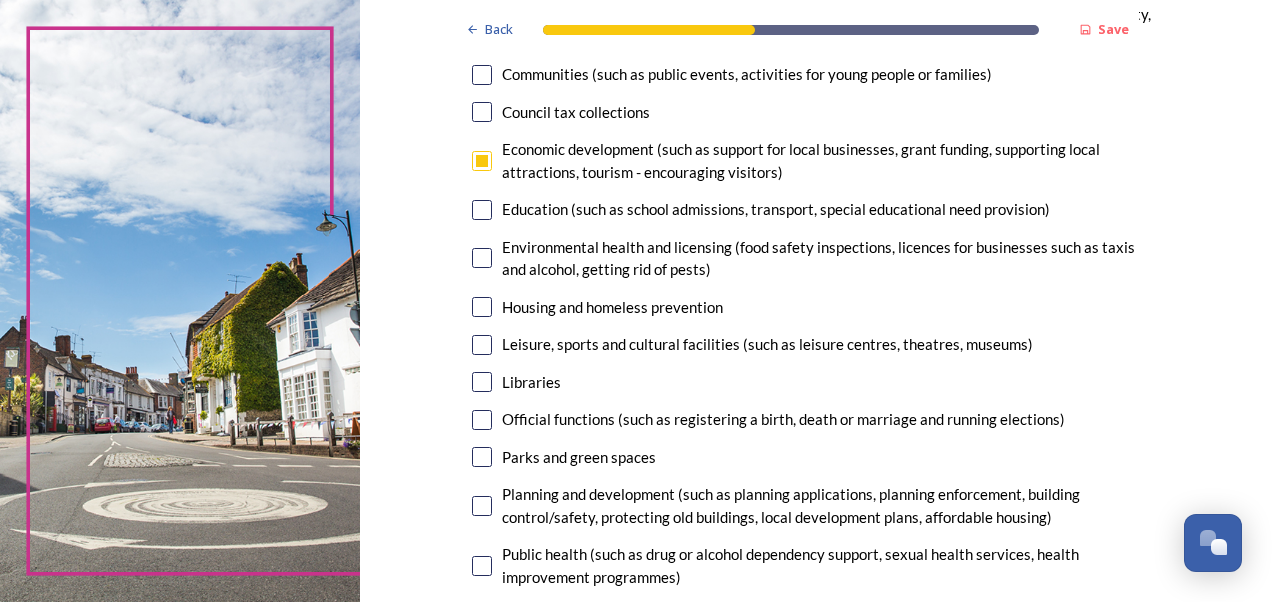 click at bounding box center (482, 210) 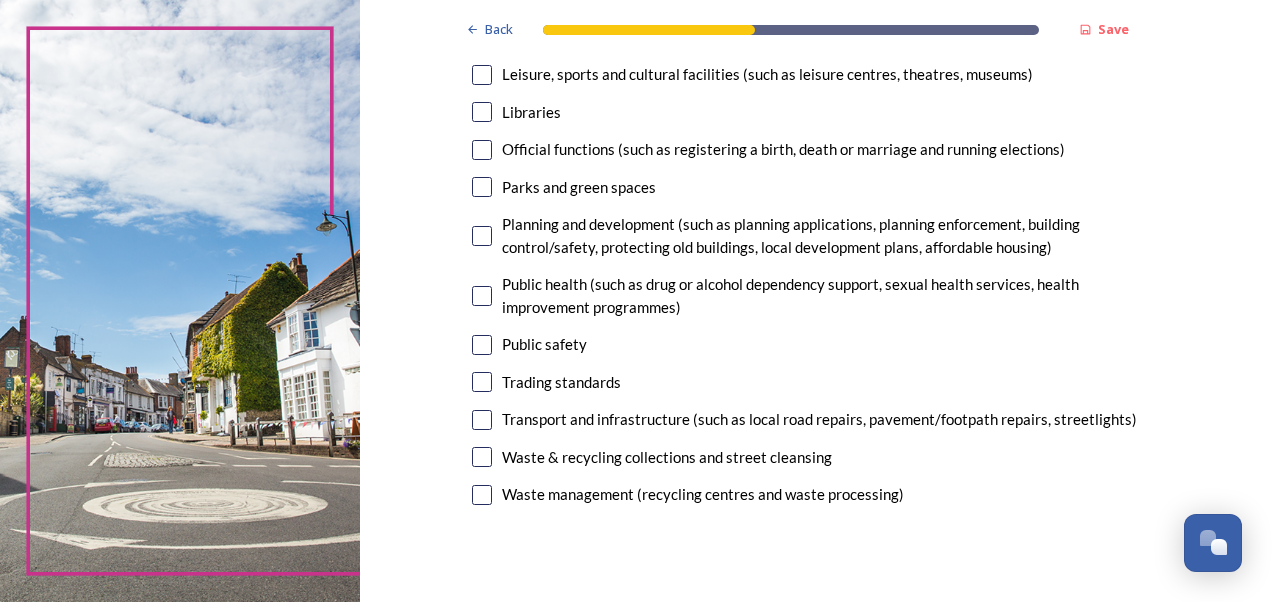scroll, scrollTop: 600, scrollLeft: 0, axis: vertical 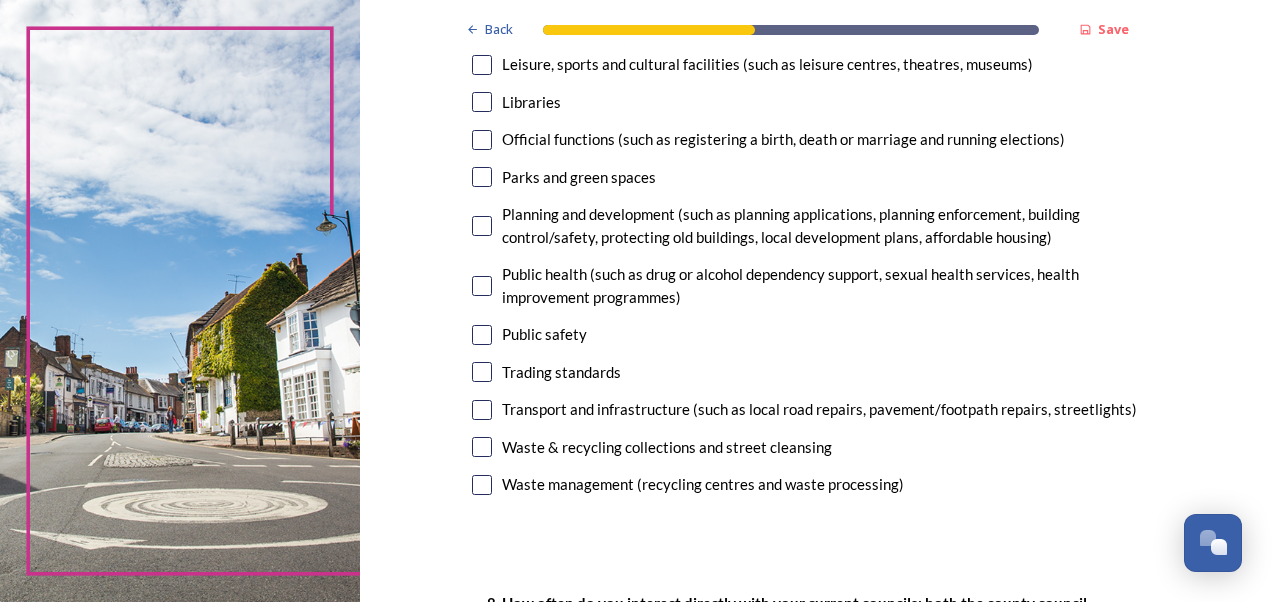 click at bounding box center (482, 226) 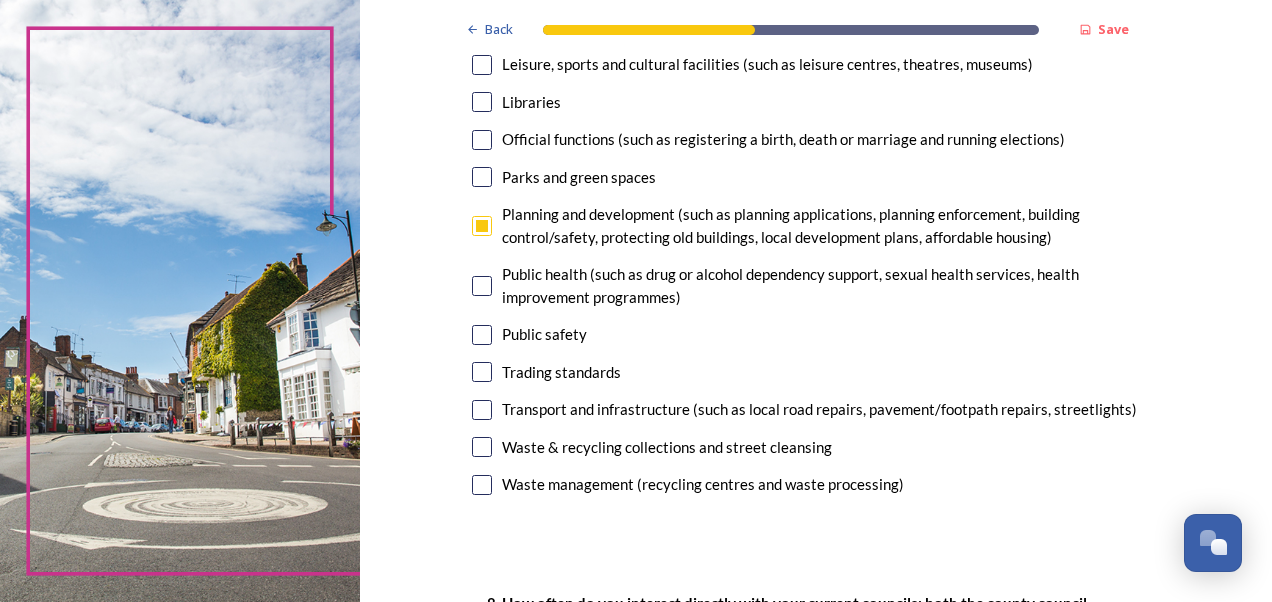 click at bounding box center [482, 410] 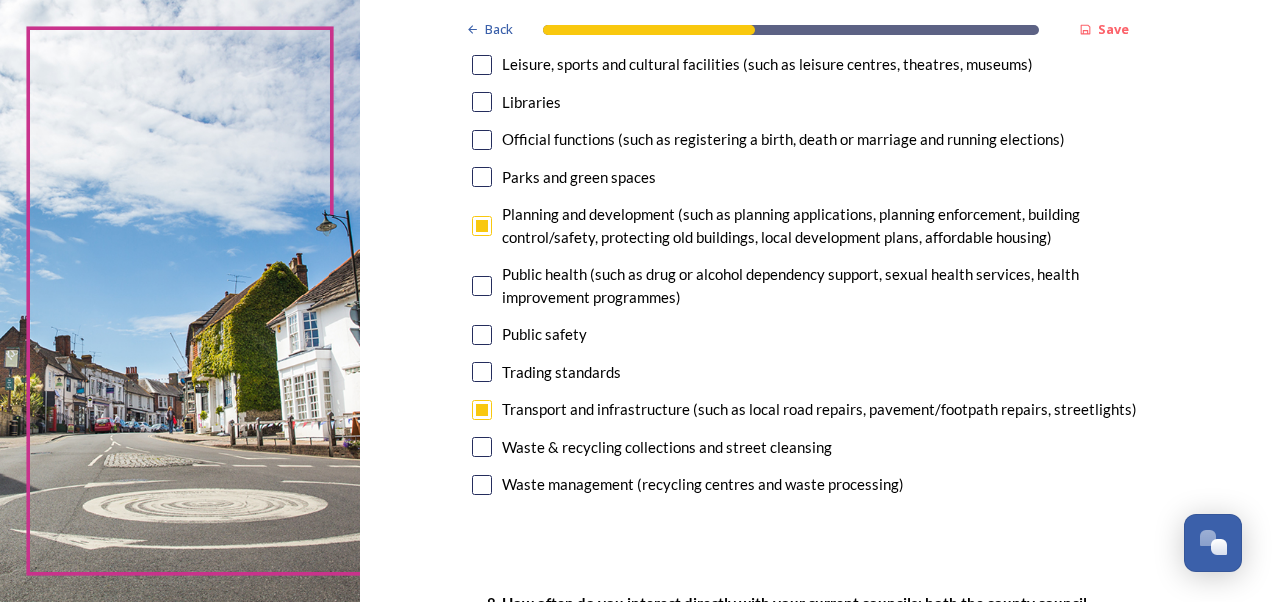 click on "Back Save Your local services 7. Council services will continue, no matter what the local government structure looks like.  ﻿﻿Which of the following council services matter most to you?  You can select up to five options. 1  choice(s) remaining Adult social care   Children's services (such as looked-after children, those with special educational needs or disability, fostering or adoption) Communities (such as public events, activities for young people or families) Council tax collections Economic development (such as support for local businesses, grant funding, supporting local attractions, tourism - encouraging visitors)  Education (such as school admissions, transport, special educational need provision)  Environmental health and licensing (food safety inspections, licences for businesses such as taxis and alcohol, getting rid of pests) Housing and homeless prevention Leisure, sports and cultural facilities (such as leisure centres, theatres, museums) Libraries Parks and green spaces Public safety" at bounding box center [816, 666] 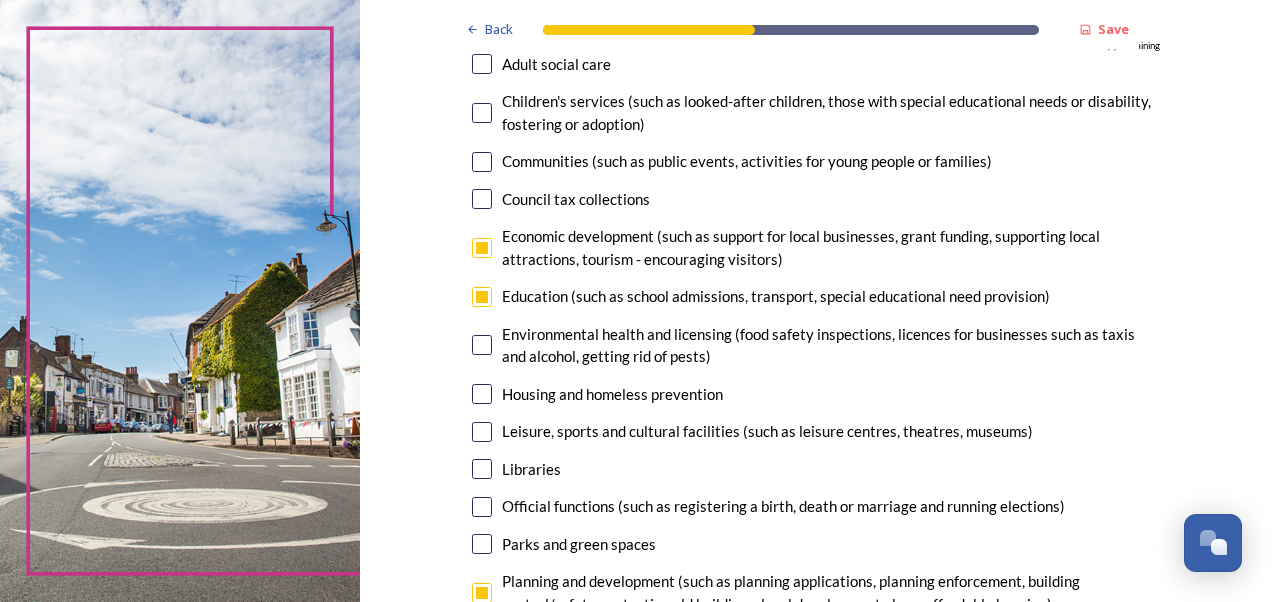 scroll, scrollTop: 200, scrollLeft: 0, axis: vertical 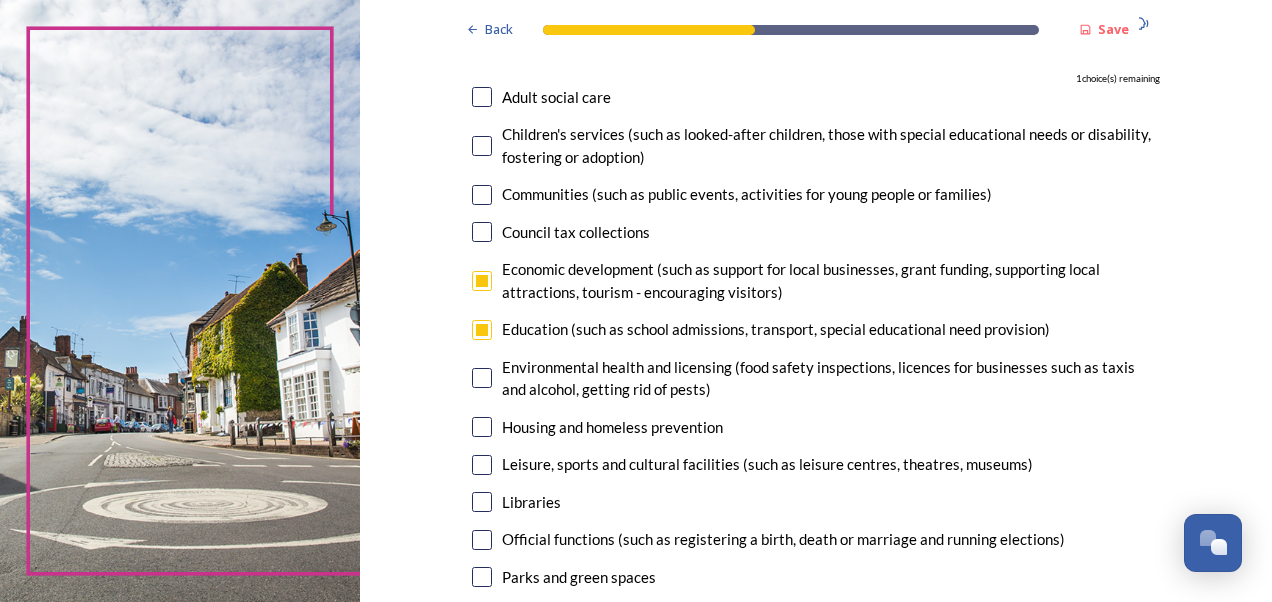 click at bounding box center [482, 97] 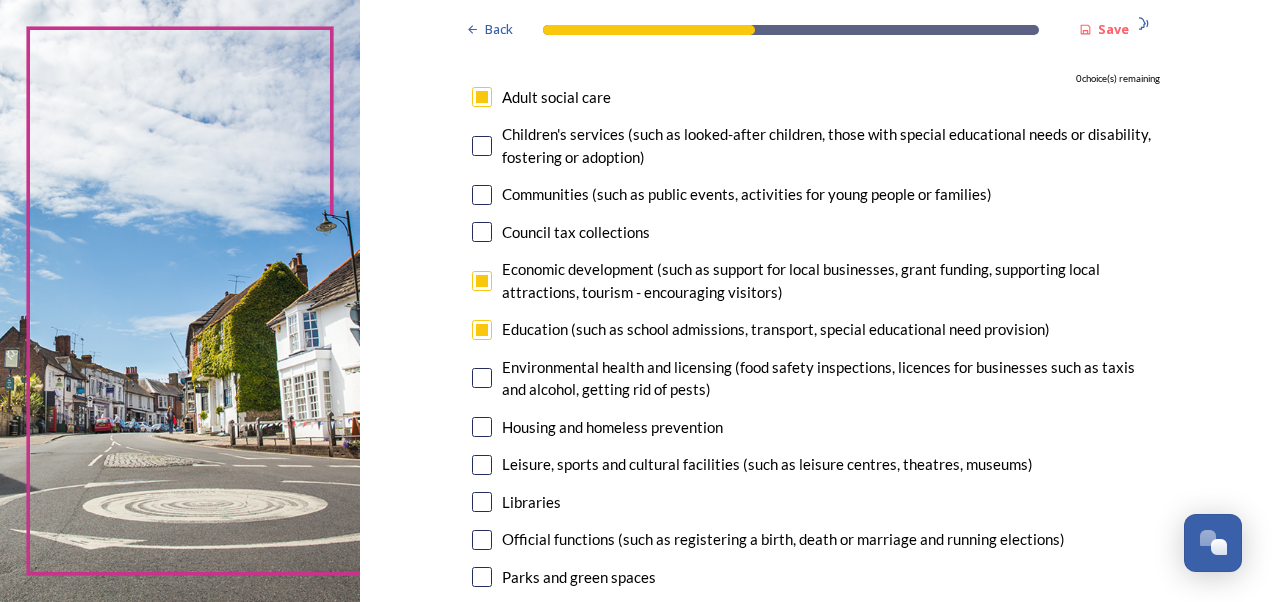 click on "Back Save Your local services 7. Council services will continue, no matter what the local government structure looks like.  ﻿﻿Which of the following council services matter most to you?  You can select up to five options. 0  choice(s) remaining Adult social care   Children's services (such as looked-after children, those with special educational needs or disability, fostering or adoption) Communities (such as public events, activities for young people or families) Council tax collections Economic development (such as support for local businesses, grant funding, supporting local attractions, tourism - encouraging visitors)  Education (such as school admissions, transport, special educational need provision)  Environmental health and licensing (food safety inspections, licences for businesses such as taxis and alcohol, getting rid of pests) Housing and homeless prevention Leisure, sports and cultural facilities (such as leisure centres, theatres, museums) Libraries Parks and green spaces Public safety" at bounding box center [816, 1066] 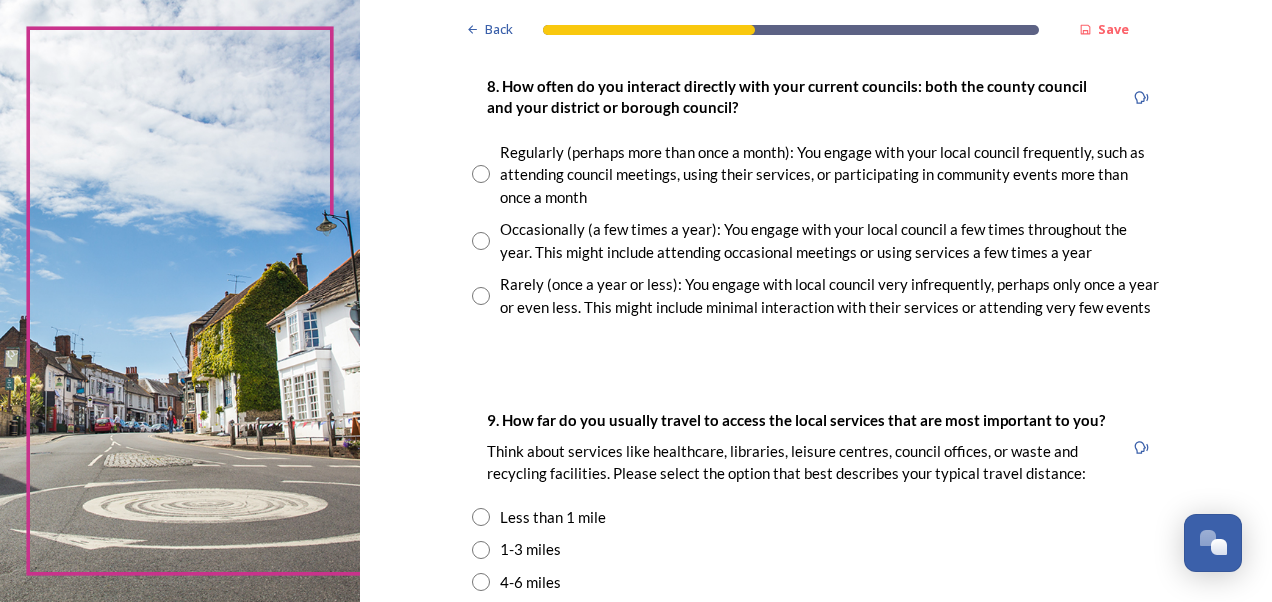 scroll, scrollTop: 1120, scrollLeft: 0, axis: vertical 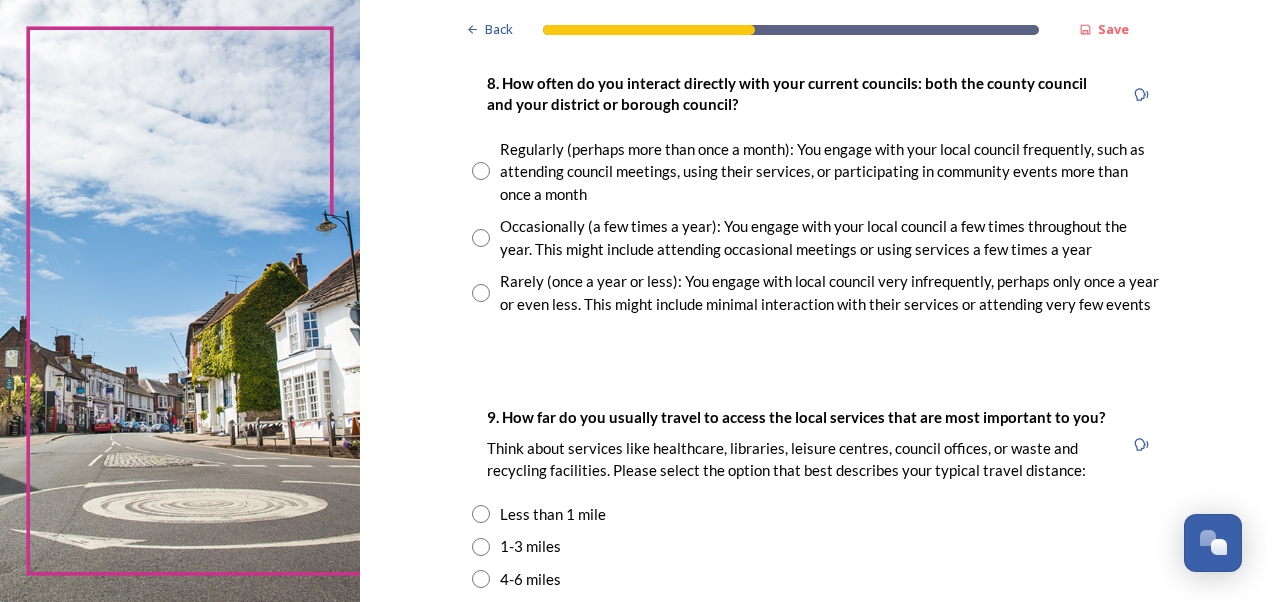 click at bounding box center [481, 293] 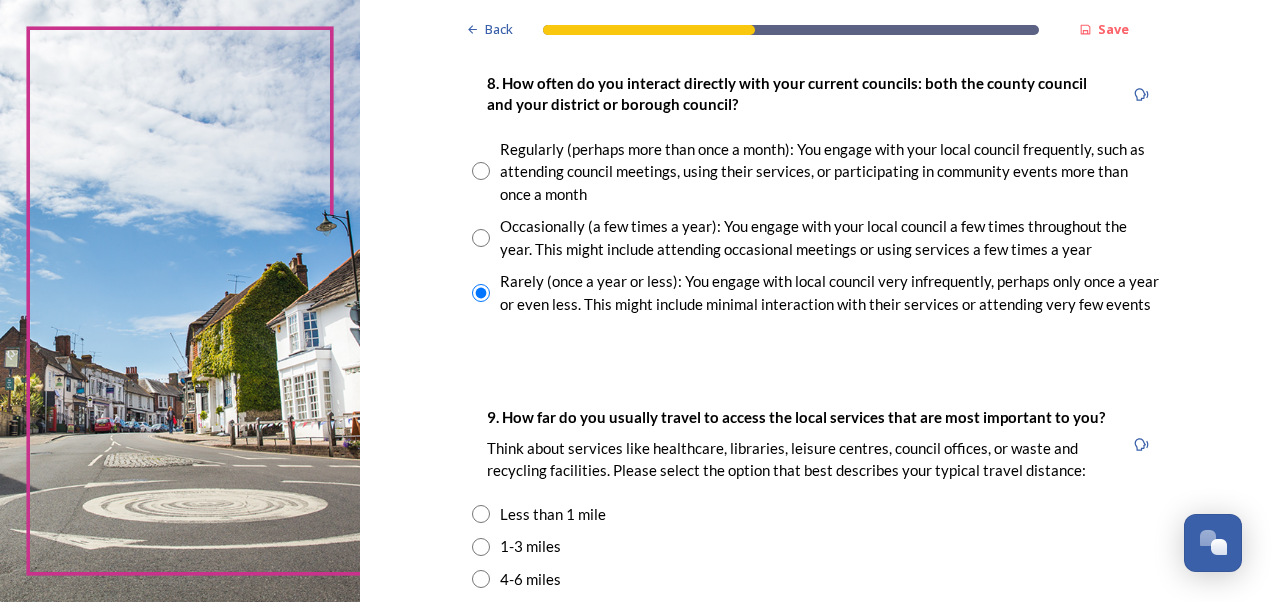 click on "Back Save Your local services 7. Council services will continue, no matter what the local government structure looks like.  ﻿﻿Which of the following council services matter most to you?  You can select up to five options. 0  choice(s) remaining Adult social care   Children's services (such as looked-after children, those with special educational needs or disability, fostering or adoption) Communities (such as public events, activities for young people or families) Council tax collections Economic development (such as support for local businesses, grant funding, supporting local attractions, tourism - encouraging visitors)  Education (such as school admissions, transport, special educational need provision)  Environmental health and licensing (food safety inspections, licences for businesses such as taxis and alcohol, getting rid of pests) Housing and homeless prevention Leisure, sports and cultural facilities (such as leisure centres, theatres, museums) Libraries Parks and green spaces Public safety" at bounding box center [816, 146] 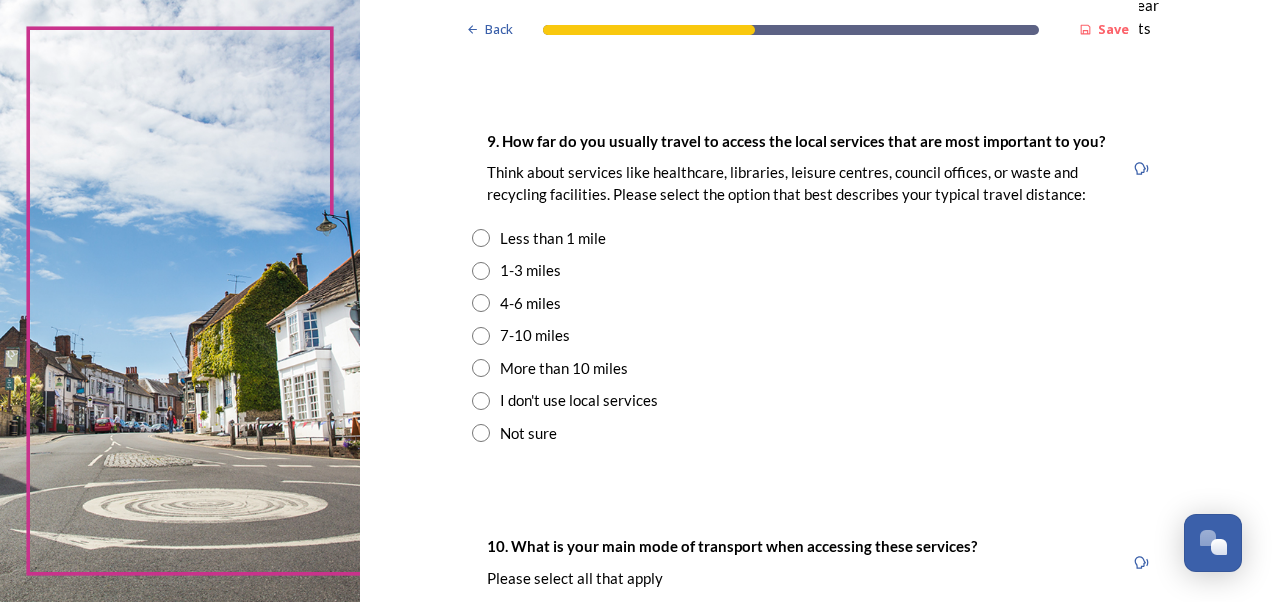 scroll, scrollTop: 1400, scrollLeft: 0, axis: vertical 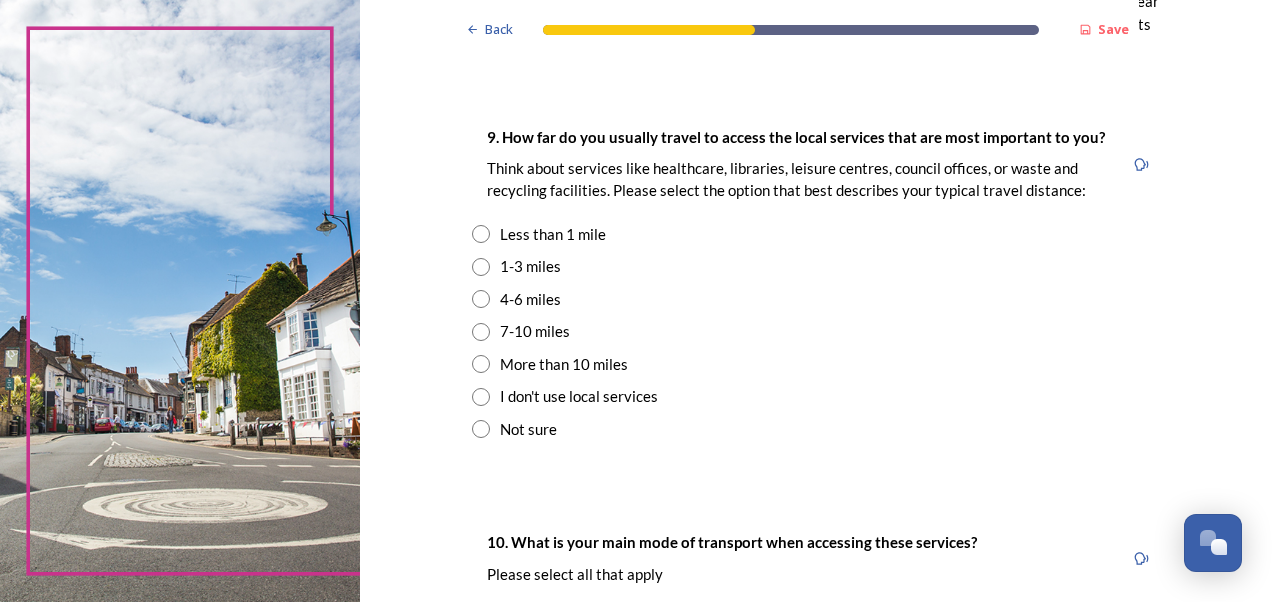 click at bounding box center (481, 267) 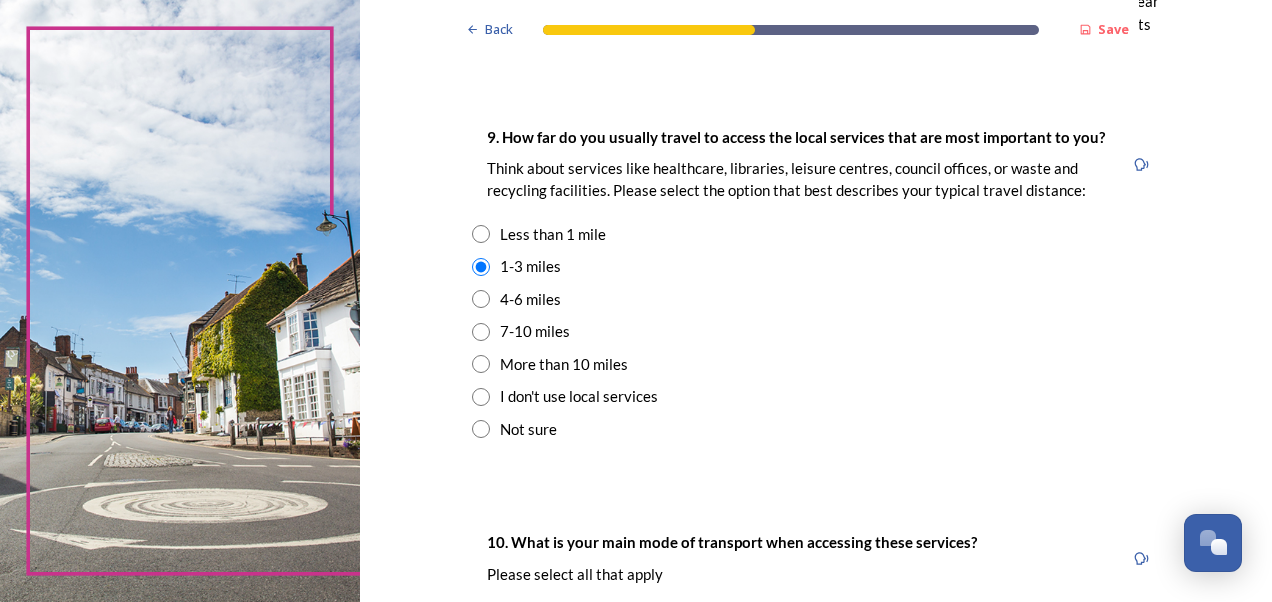 click on "Back Save Your local services 7. Council services will continue, no matter what the local government structure looks like.  ﻿﻿Which of the following council services matter most to you?  You can select up to five options. 0  choice(s) remaining Adult social care   Children's services (such as looked-after children, those with special educational needs or disability, fostering or adoption) Communities (such as public events, activities for young people or families) Council tax collections Economic development (such as support for local businesses, grant funding, supporting local attractions, tourism - encouraging visitors)  Education (such as school admissions, transport, special educational need provision)  Environmental health and licensing (food safety inspections, licences for businesses such as taxis and alcohol, getting rid of pests) Housing and homeless prevention Leisure, sports and cultural facilities (such as leisure centres, theatres, museums) Libraries Parks and green spaces Public safety" at bounding box center [816, -134] 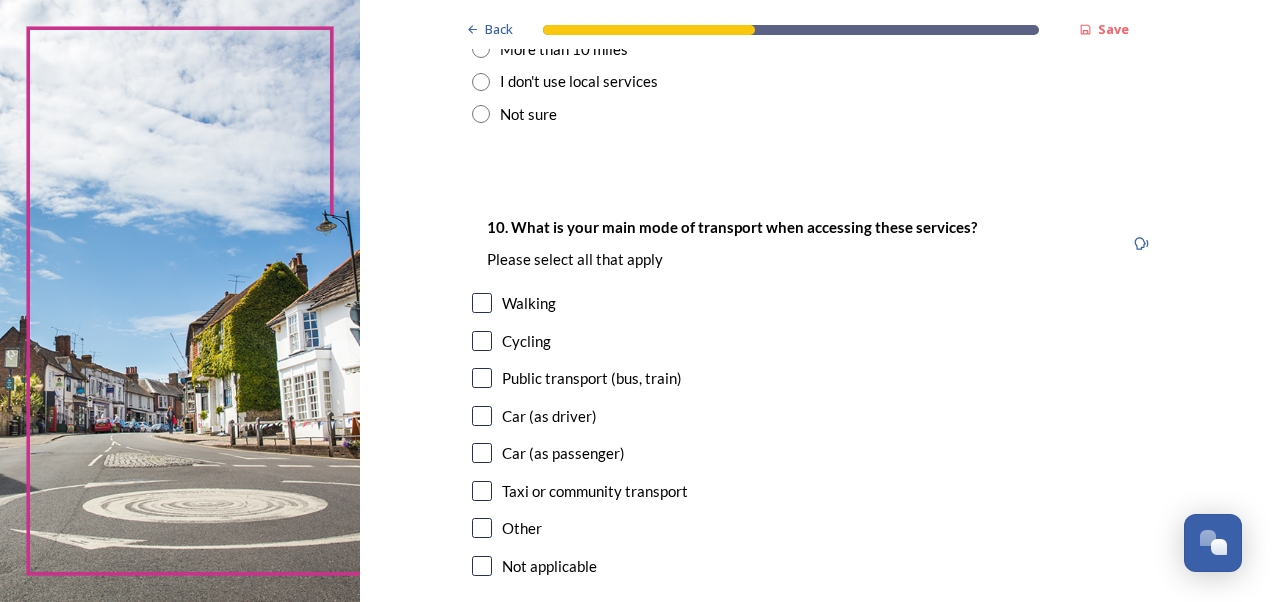 scroll, scrollTop: 1760, scrollLeft: 0, axis: vertical 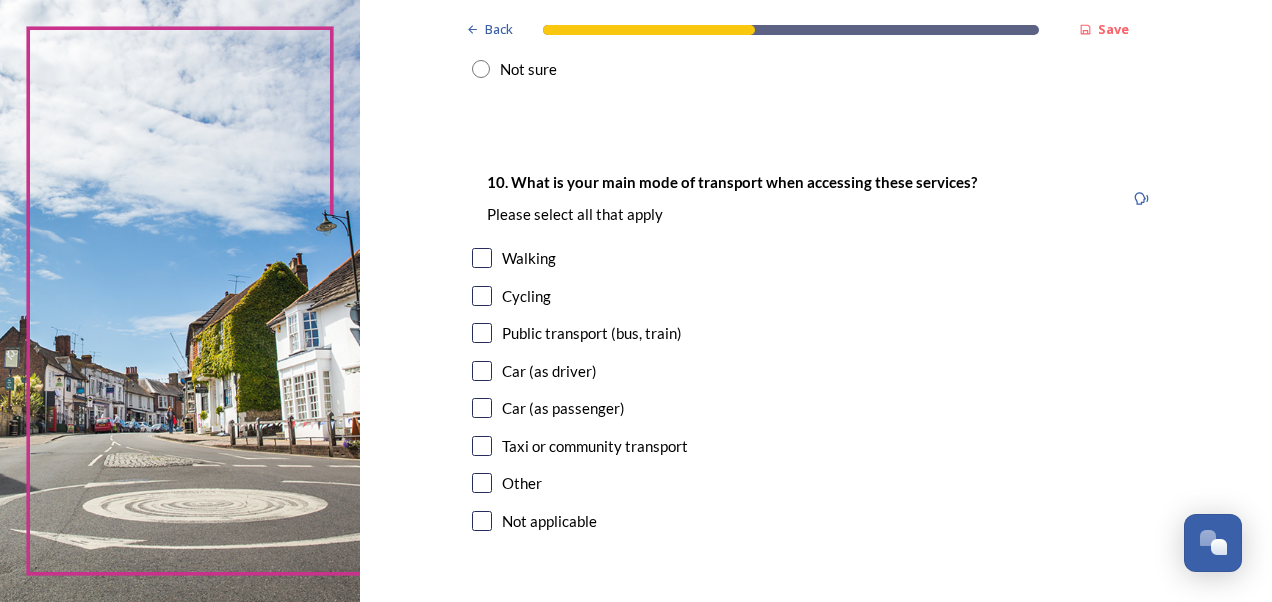 click at bounding box center [482, 371] 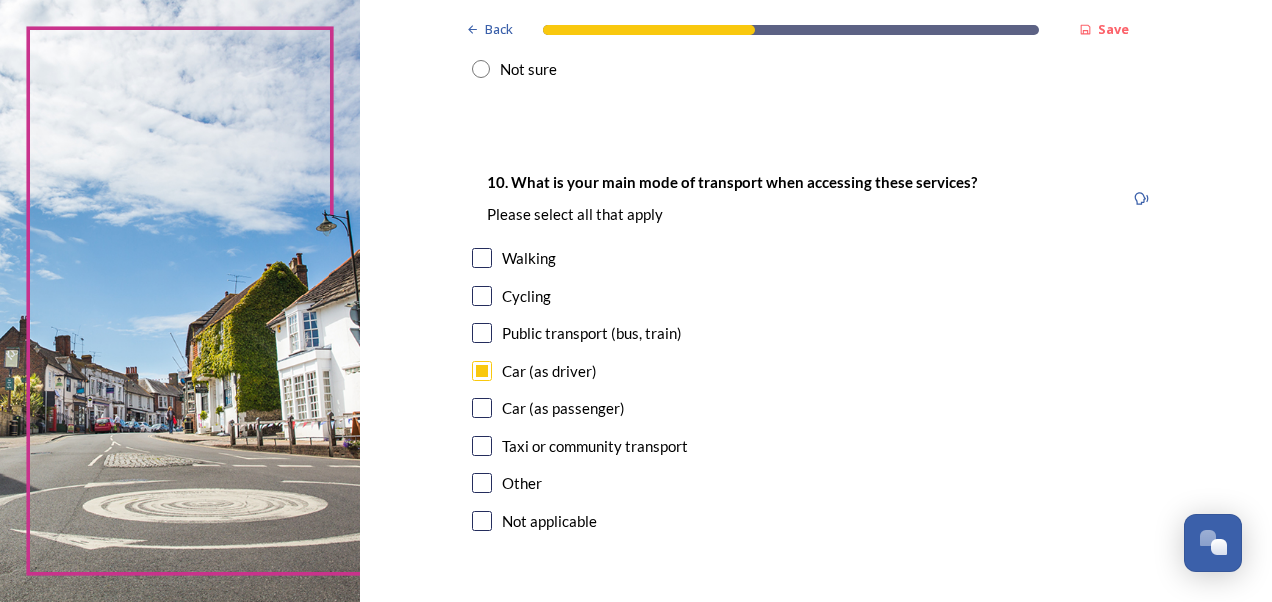 click on "Back Save Your local services 7. Council services will continue, no matter what the local government structure looks like.  ﻿﻿Which of the following council services matter most to you?  You can select up to five options. 0  choice(s) remaining Adult social care   Children's services (such as looked-after children, those with special educational needs or disability, fostering or adoption) Communities (such as public events, activities for young people or families) Council tax collections Economic development (such as support for local businesses, grant funding, supporting local attractions, tourism - encouraging visitors)  Education (such as school admissions, transport, special educational need provision)  Environmental health and licensing (food safety inspections, licences for businesses such as taxis and alcohol, getting rid of pests) Housing and homeless prevention Leisure, sports and cultural facilities (such as leisure centres, theatres, museums) Libraries Parks and green spaces Public safety" at bounding box center [816, -494] 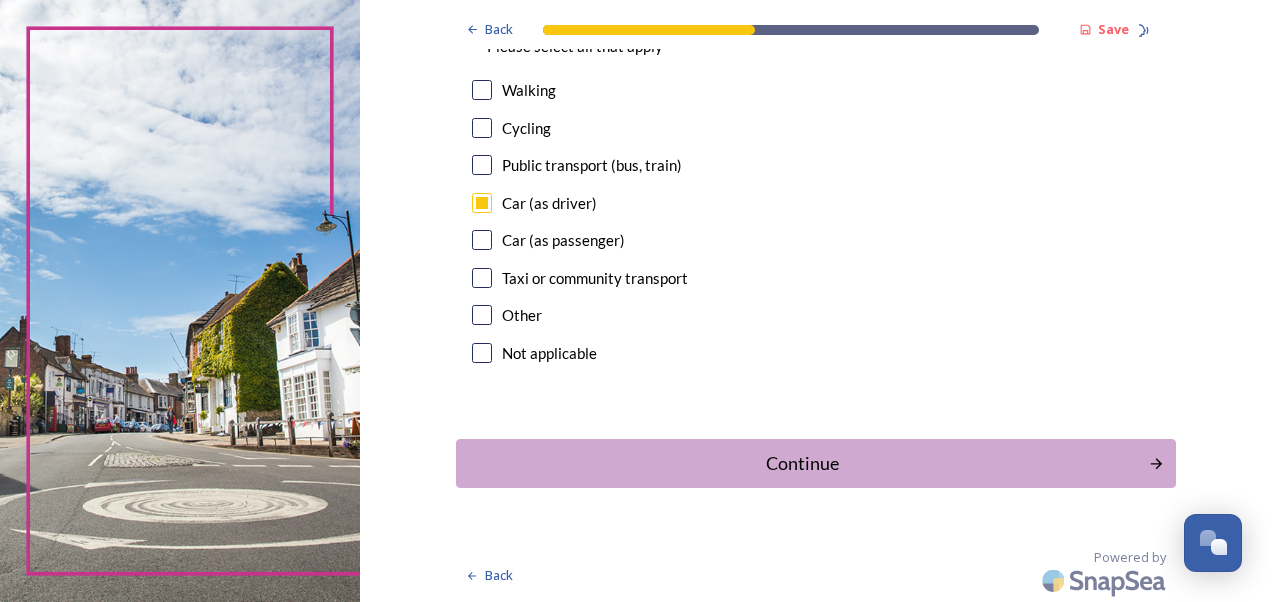 scroll, scrollTop: 1929, scrollLeft: 0, axis: vertical 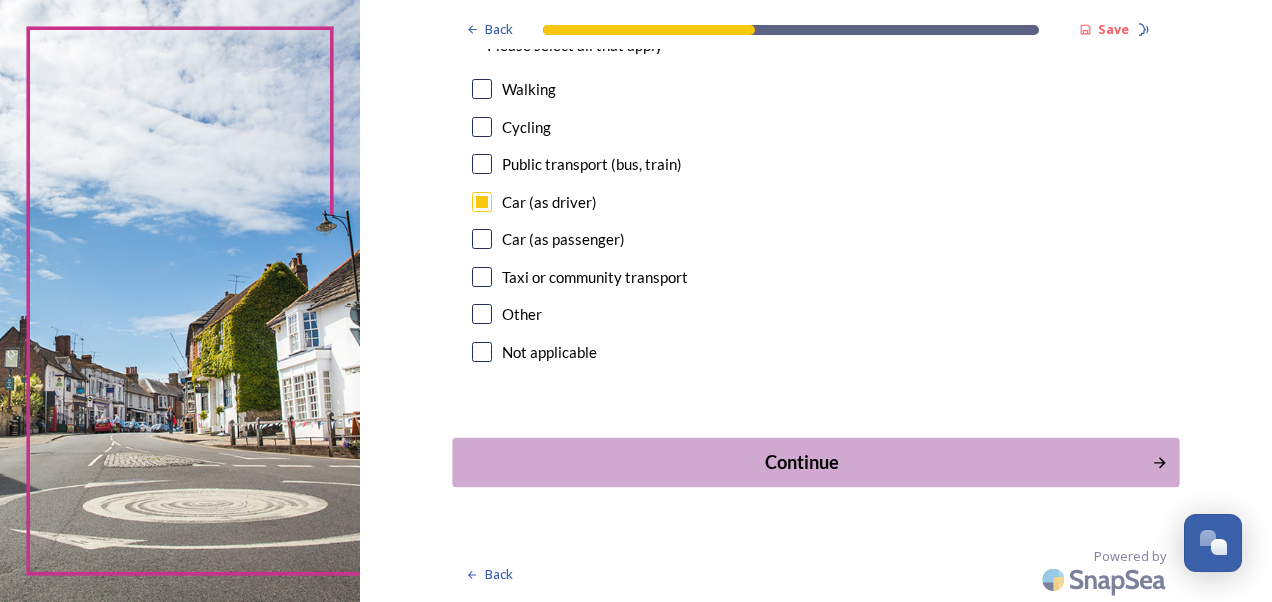 click on "Continue" at bounding box center [815, 462] 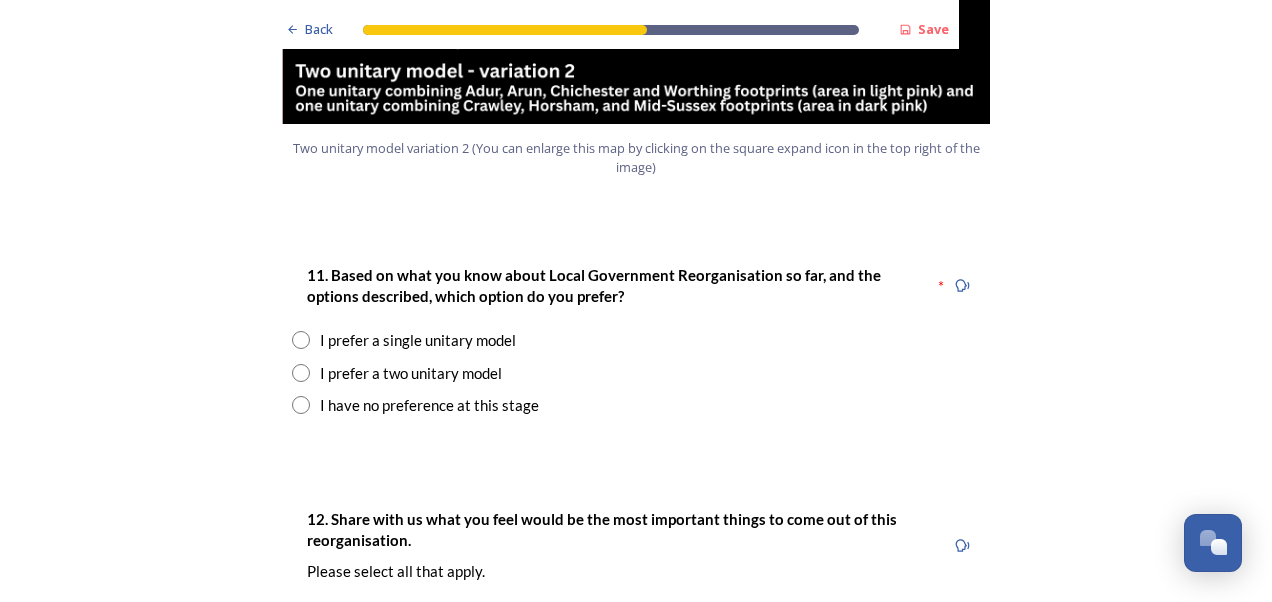 scroll, scrollTop: 2560, scrollLeft: 0, axis: vertical 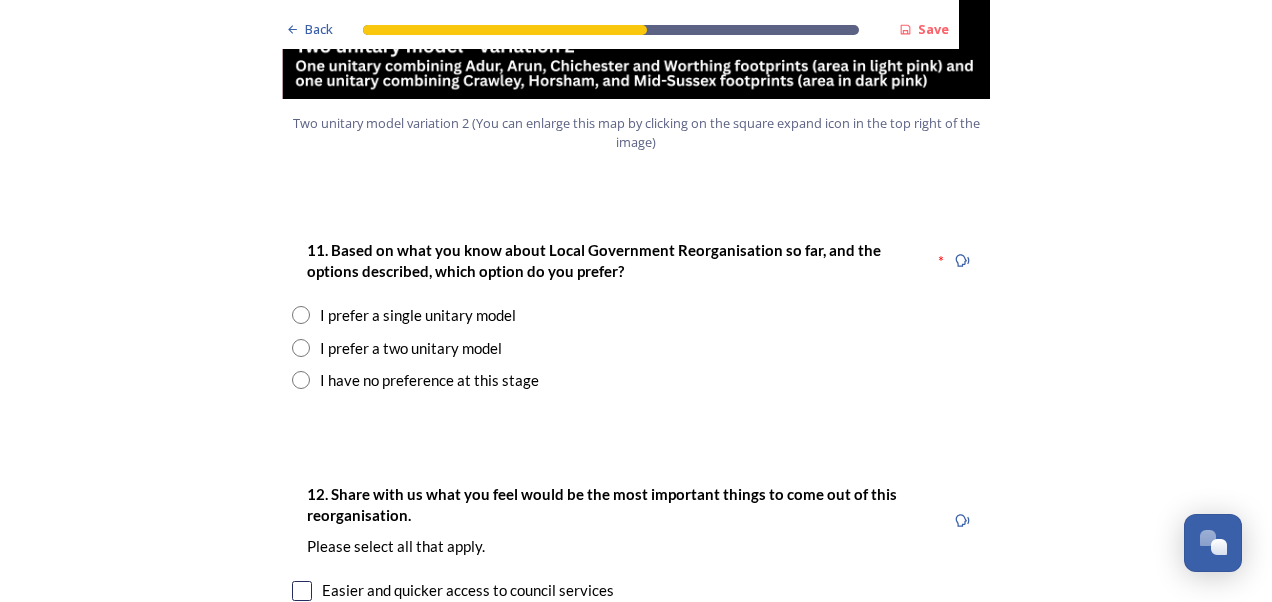 click at bounding box center (301, 380) 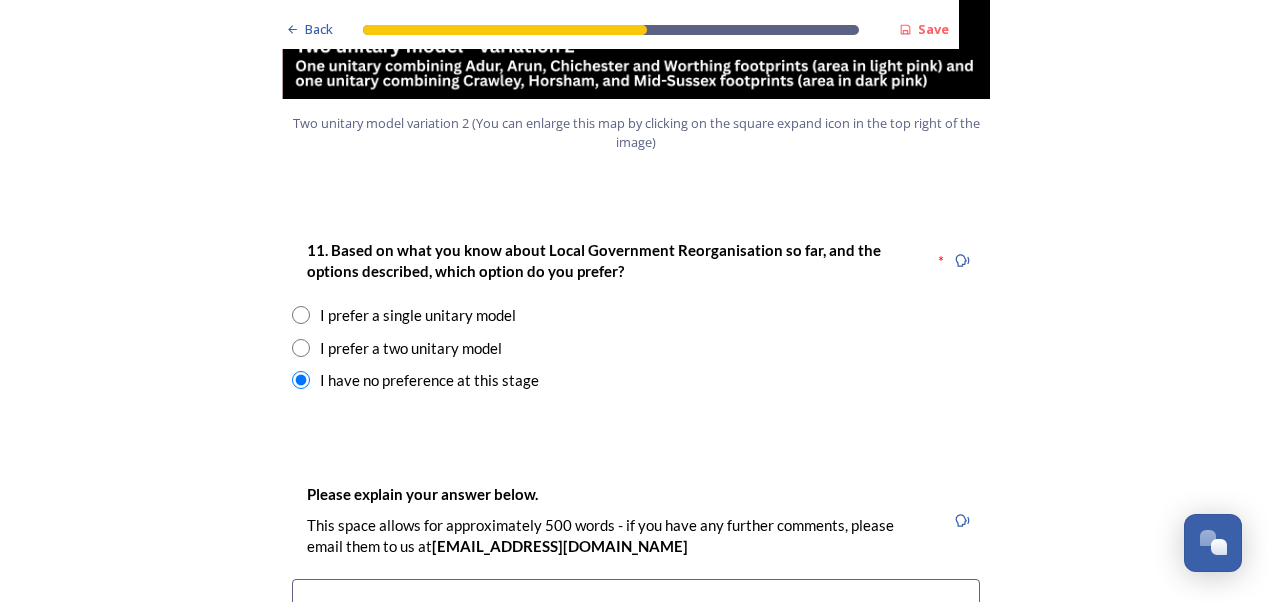 click on "Back Save Prioritising future services As explained on our  Shaping [GEOGRAPHIC_DATA] hub , Local Government Reorganisation for [GEOGRAPHIC_DATA] means that the county, district and borough councils will be replaced with one, or more than one, single-tier council (referred to as a unitary council) to deliver all your services.  Options currently being explored within [GEOGRAPHIC_DATA] are detailed on our  hub , but map visuals can be found below. A single county unitary , bringing the County Council and all seven District and Borough Councils services together to form a new unitary council for [GEOGRAPHIC_DATA]. Single unitary model (You can enlarge this map by clicking on the square expand icon in the top right of the image) Two unitary option, variation 1  -   one unitary combining Arun, [GEOGRAPHIC_DATA] and Worthing footprints and one unitary combining Adur, [GEOGRAPHIC_DATA], [GEOGRAPHIC_DATA], and Mid-Sussex footprints. Two unitary model variation 1 (You can enlarge this map by clicking on the square expand icon in the top right of the image) * Other 5" at bounding box center (636, 777) 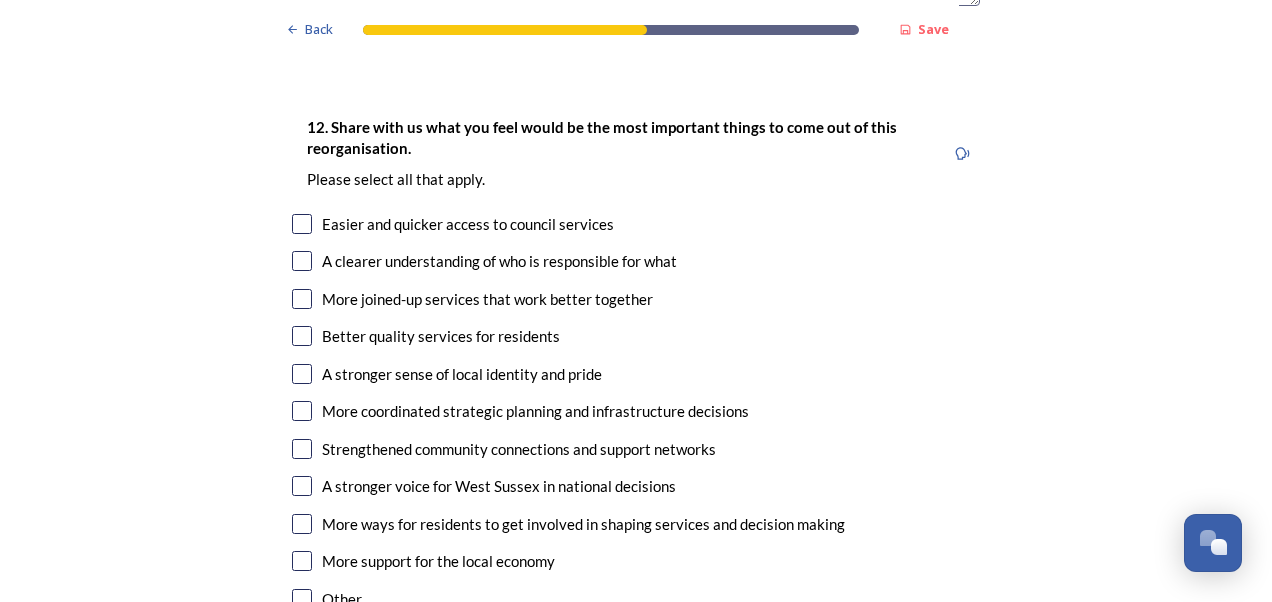 scroll, scrollTop: 3360, scrollLeft: 0, axis: vertical 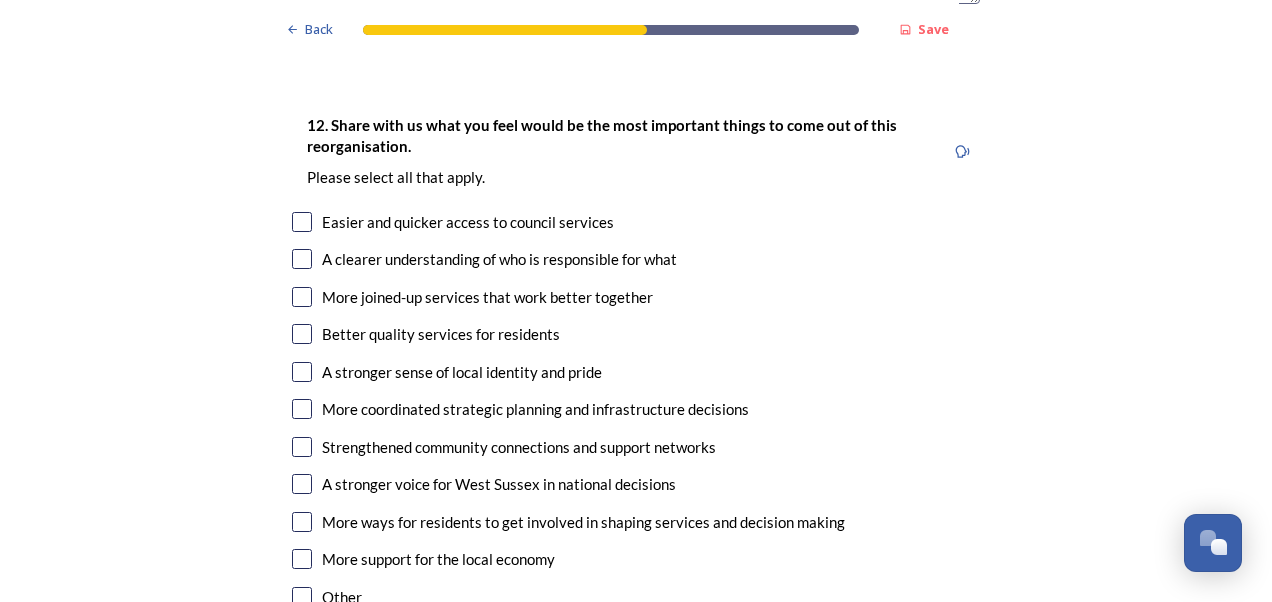 click at bounding box center (302, 259) 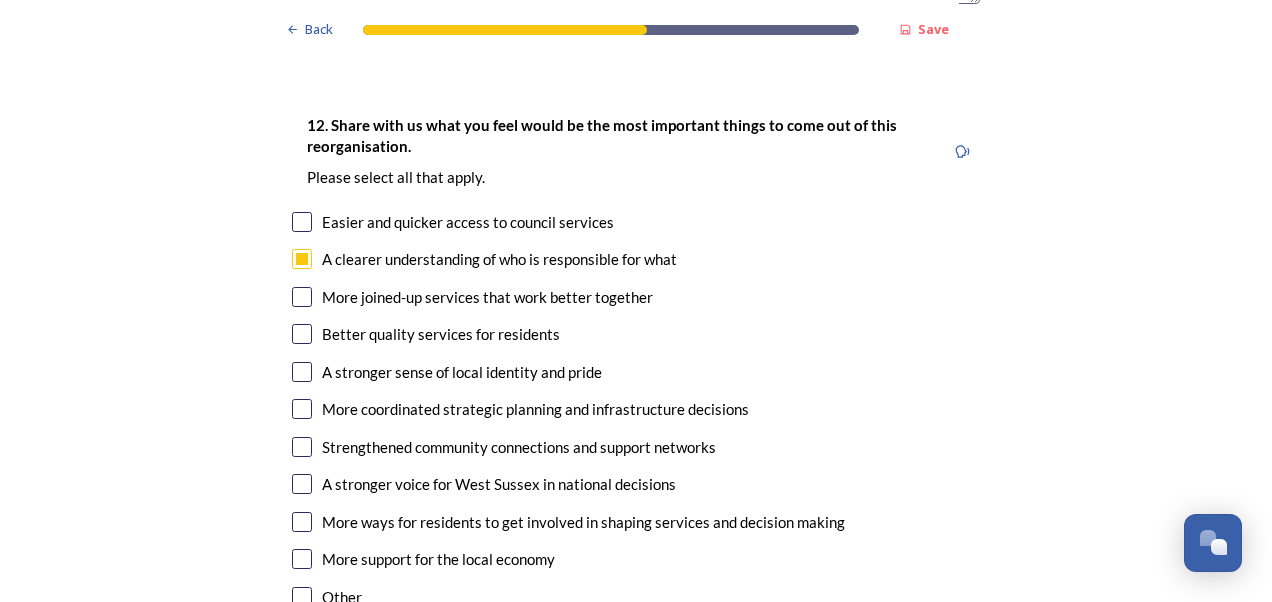 click on "12. Share with us what you feel would be the most important things to come out of this reorganisation. Please select all that apply. Easier and quicker access to council services A clearer understanding of who is responsible for what More joined-up services that work better together Better quality services for residents A stronger sense of local identity and pride More coordinated strategic planning and infrastructure decisions  Strengthened community connections and support networks A stronger voice for [GEOGRAPHIC_DATA] in national decisions More ways for residents to get involved in shaping services and decision making More support for the local economy Other" at bounding box center [636, 363] 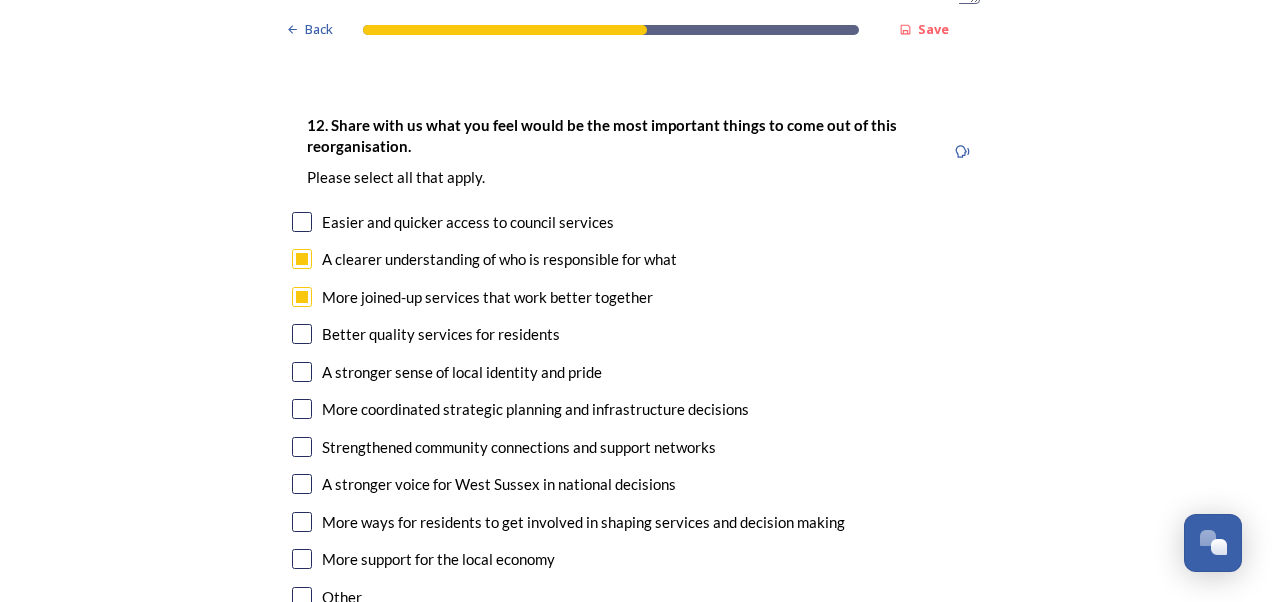click at bounding box center (302, 334) 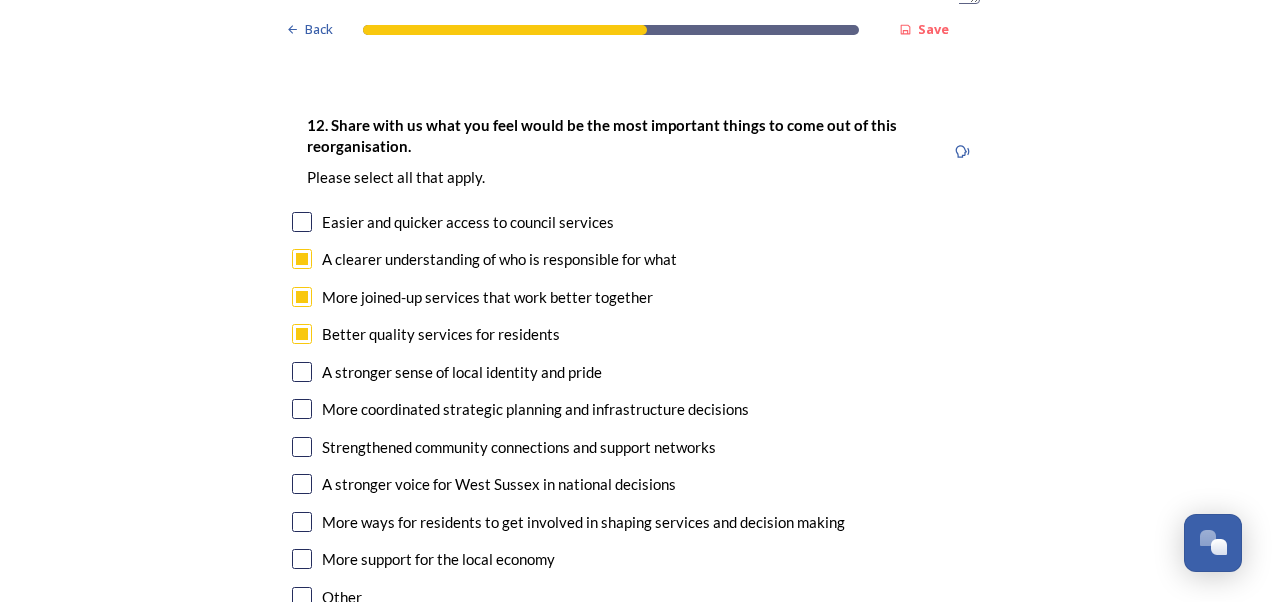 click at bounding box center [302, 409] 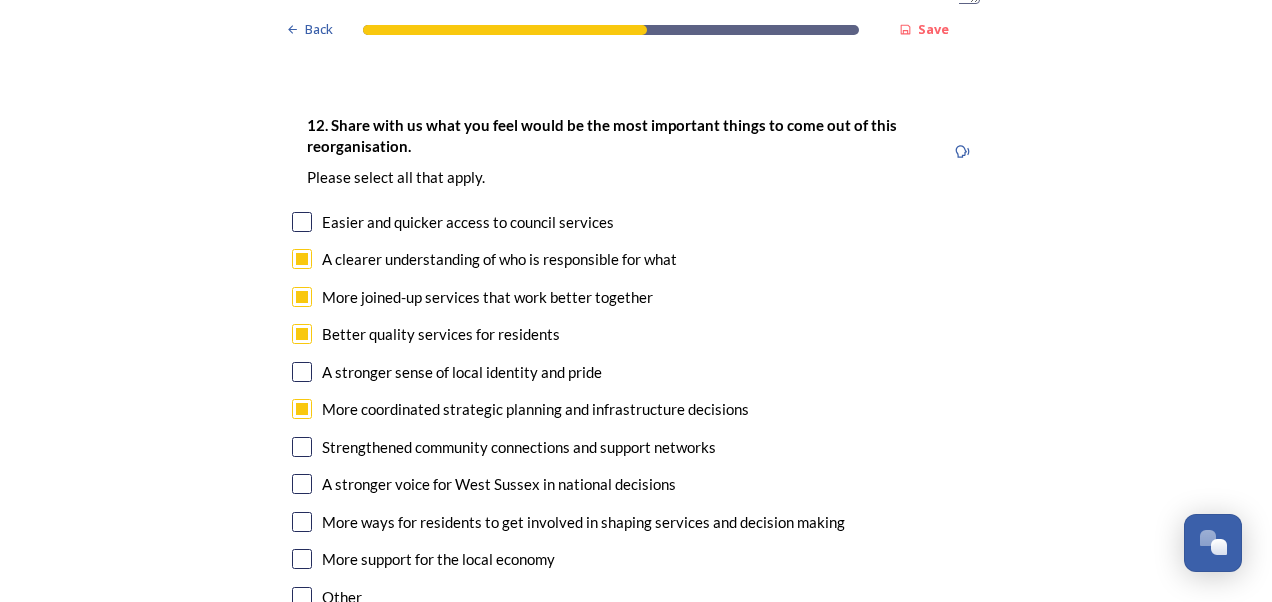 click on "A stronger voice for West Sussex in national decisions" at bounding box center [636, 484] 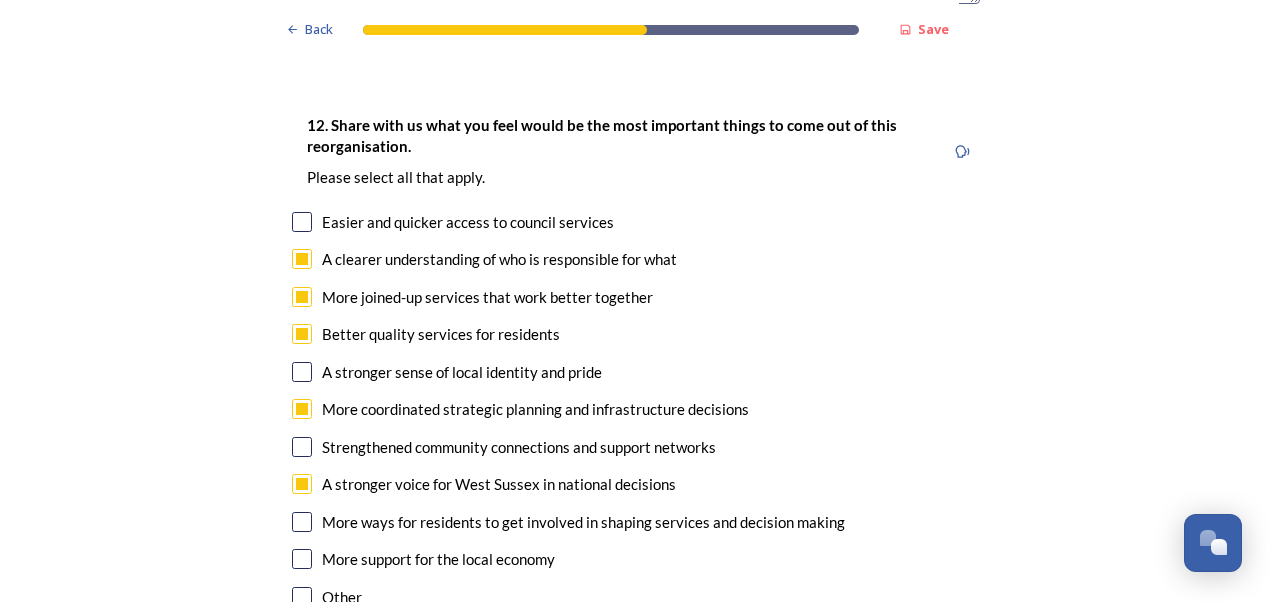 checkbox on "true" 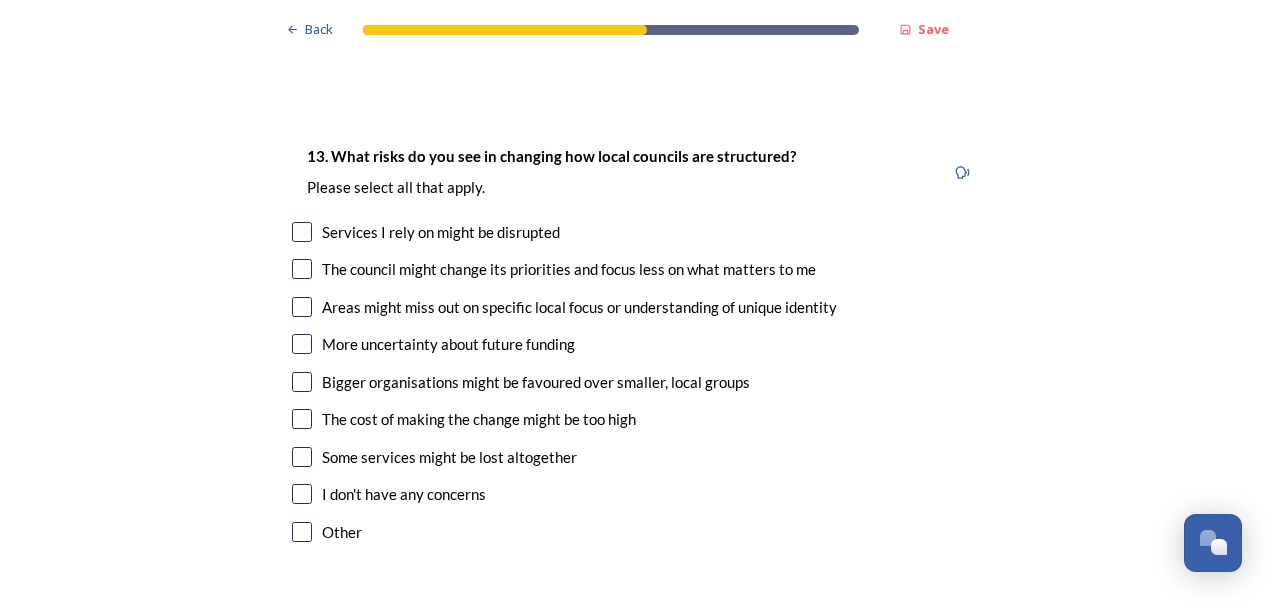 scroll, scrollTop: 3920, scrollLeft: 0, axis: vertical 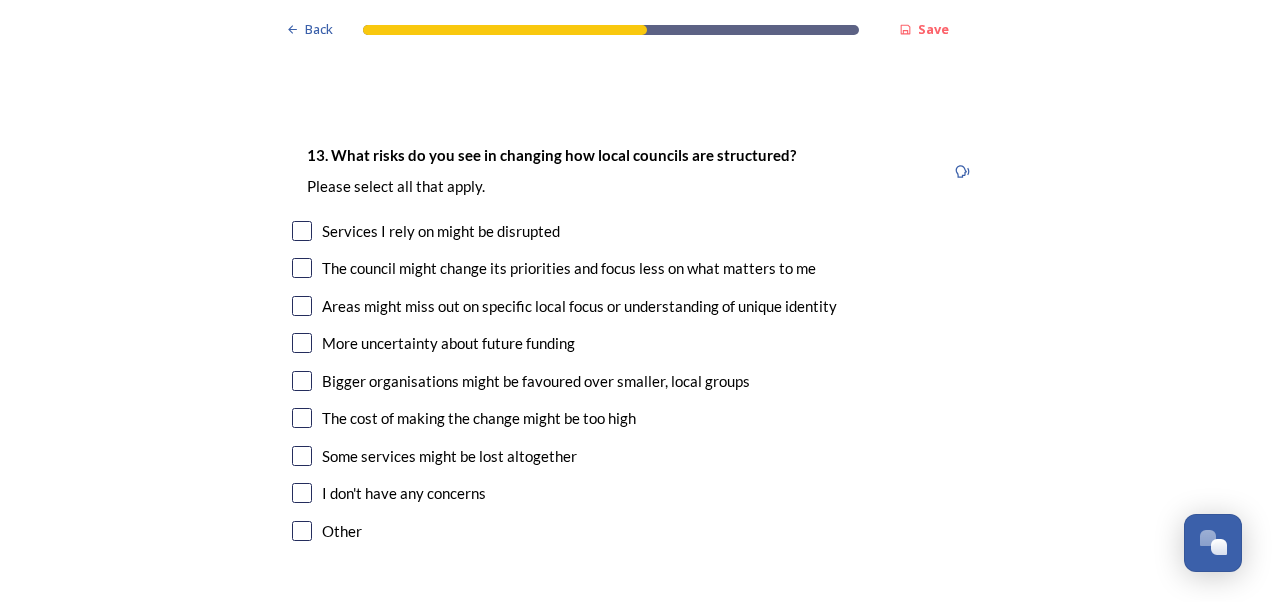click at bounding box center [302, 231] 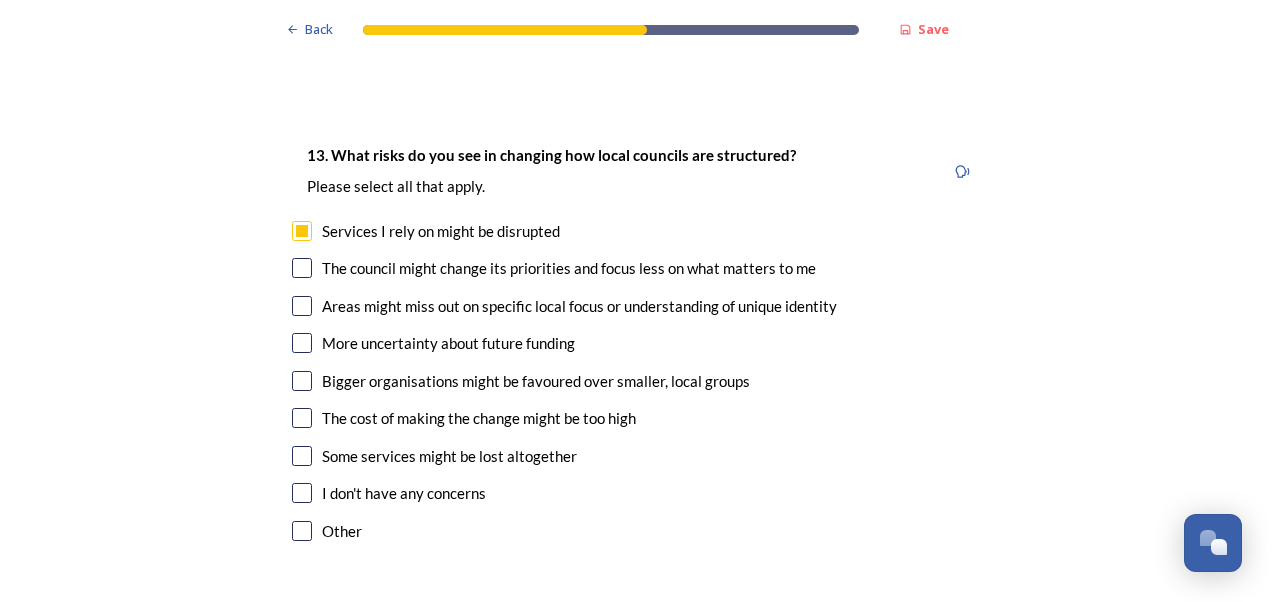 click at bounding box center [302, 306] 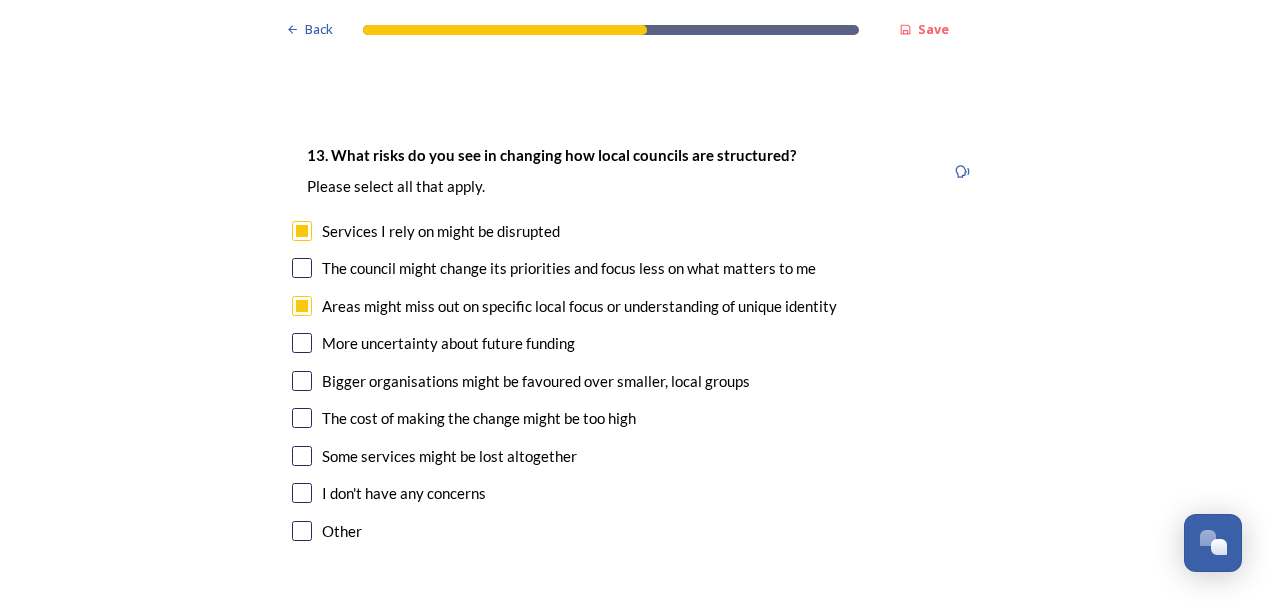click at bounding box center (302, 456) 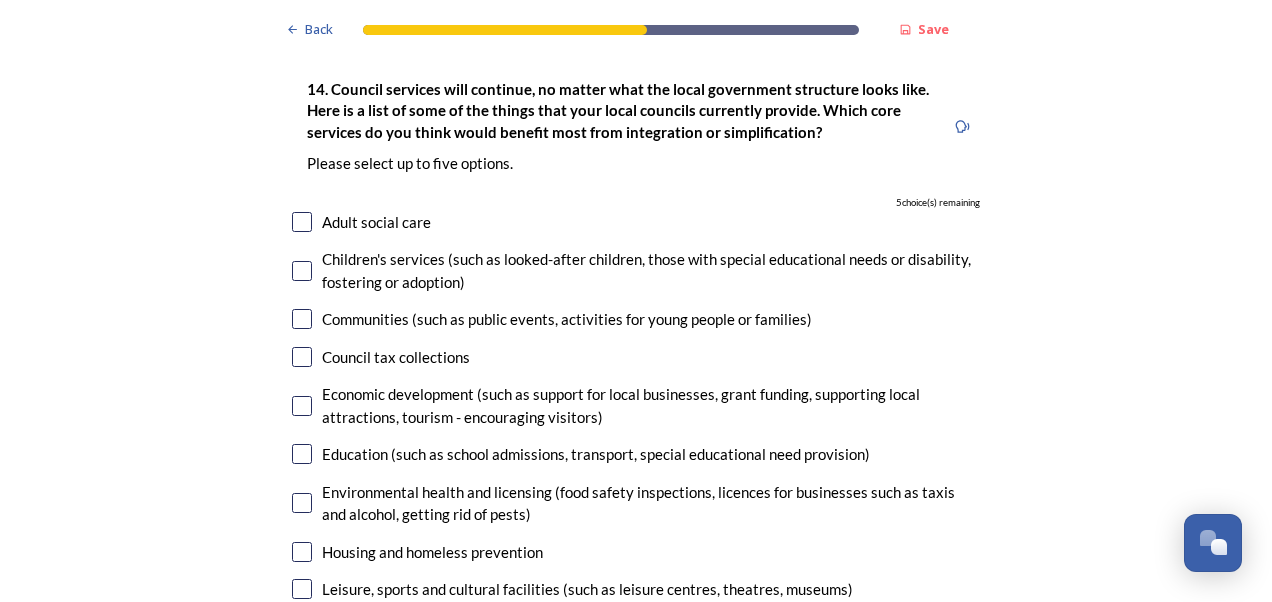 scroll, scrollTop: 4520, scrollLeft: 0, axis: vertical 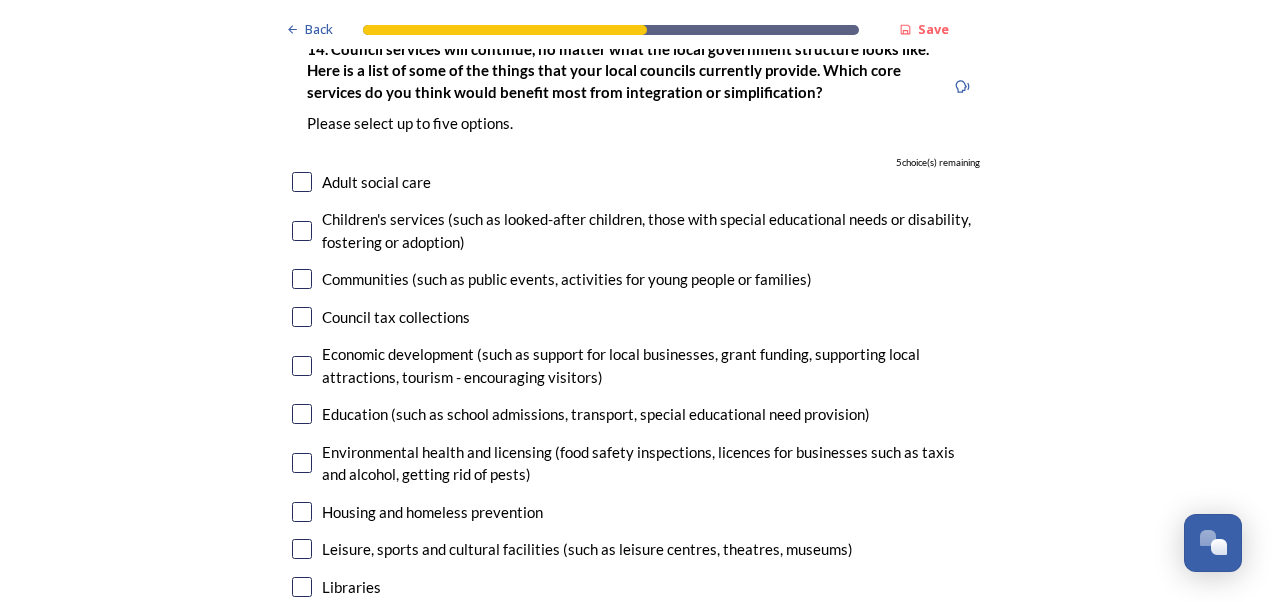click at bounding box center (302, 231) 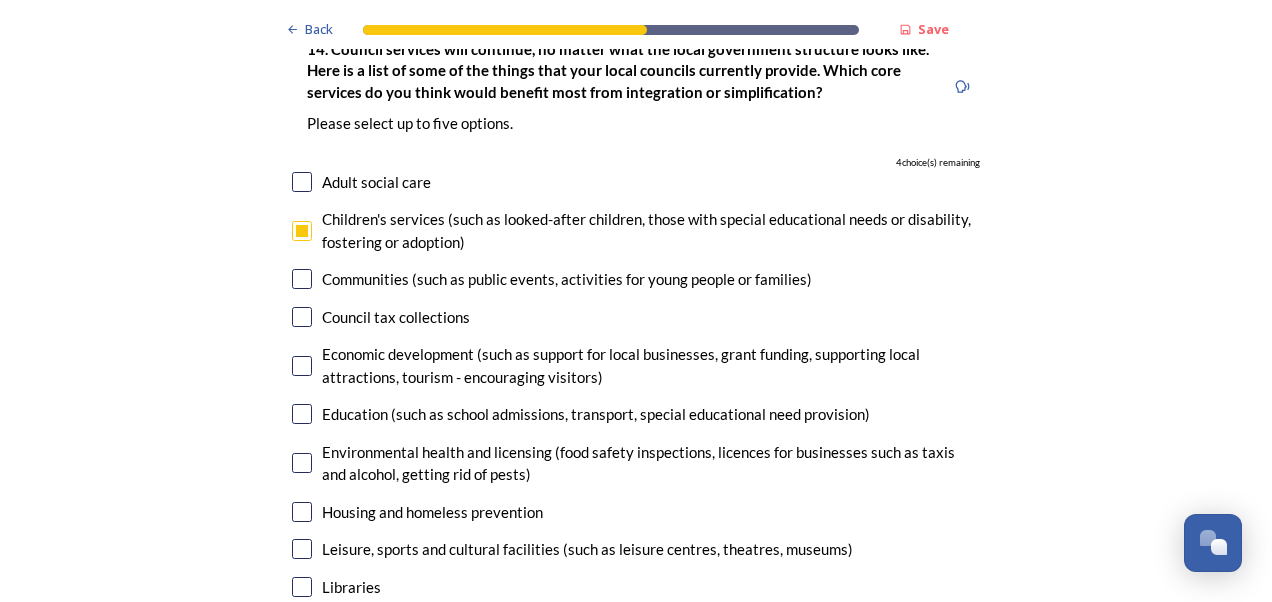 click on "Back Save Prioritising future services As explained on our  Shaping [GEOGRAPHIC_DATA] hub , Local Government Reorganisation for [GEOGRAPHIC_DATA] means that the county, district and borough councils will be replaced with one, or more than one, single-tier council (referred to as a unitary council) to deliver all your services.  Options currently being explored within [GEOGRAPHIC_DATA] are detailed on our  hub , but map visuals can be found below. A single county unitary , bringing the County Council and all seven District and Borough Councils services together to form a new unitary council for [GEOGRAPHIC_DATA]. Single unitary model (You can enlarge this map by clicking on the square expand icon in the top right of the image) Two unitary option, variation 1  -   one unitary combining Arun, [GEOGRAPHIC_DATA] and Worthing footprints and one unitary combining Adur, [GEOGRAPHIC_DATA], [GEOGRAPHIC_DATA], and Mid-Sussex footprints. Two unitary model variation 1 (You can enlarge this map by clicking on the square expand icon in the top right of the image) * Other 4" at bounding box center (636, -1183) 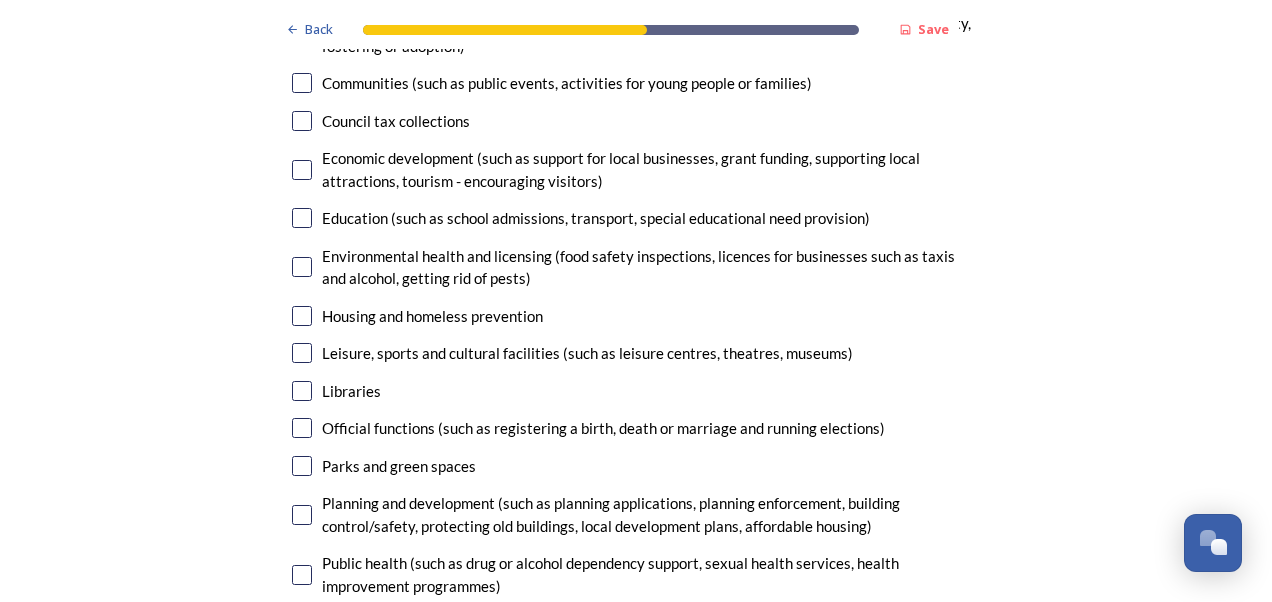 scroll, scrollTop: 4720, scrollLeft: 0, axis: vertical 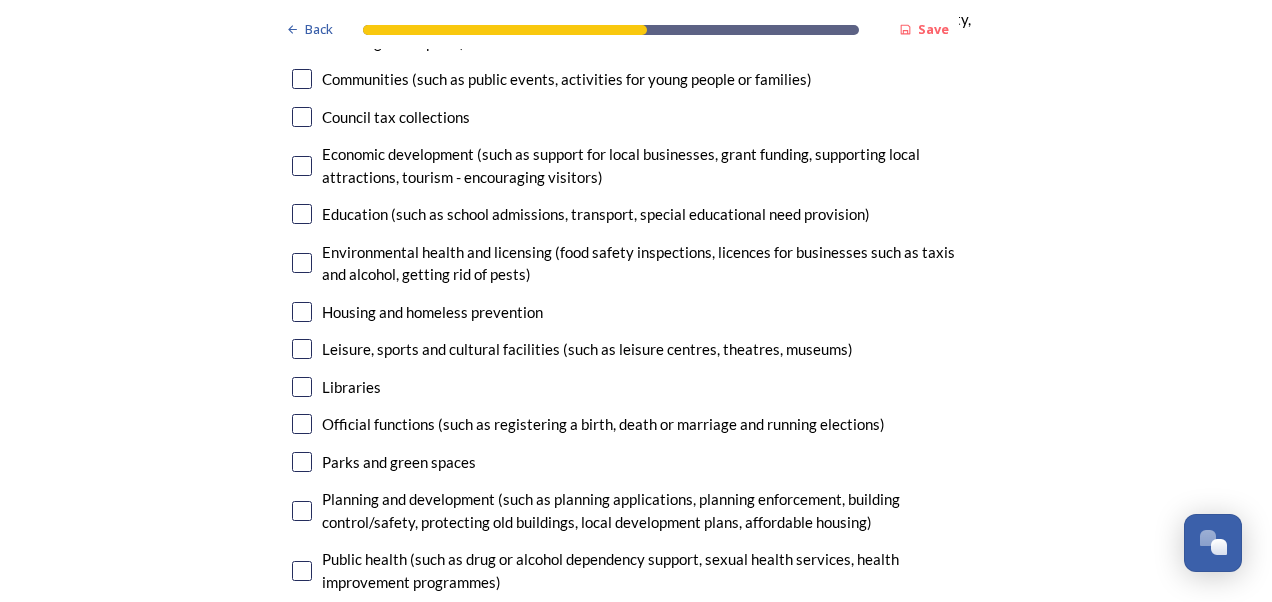 click at bounding box center [302, 214] 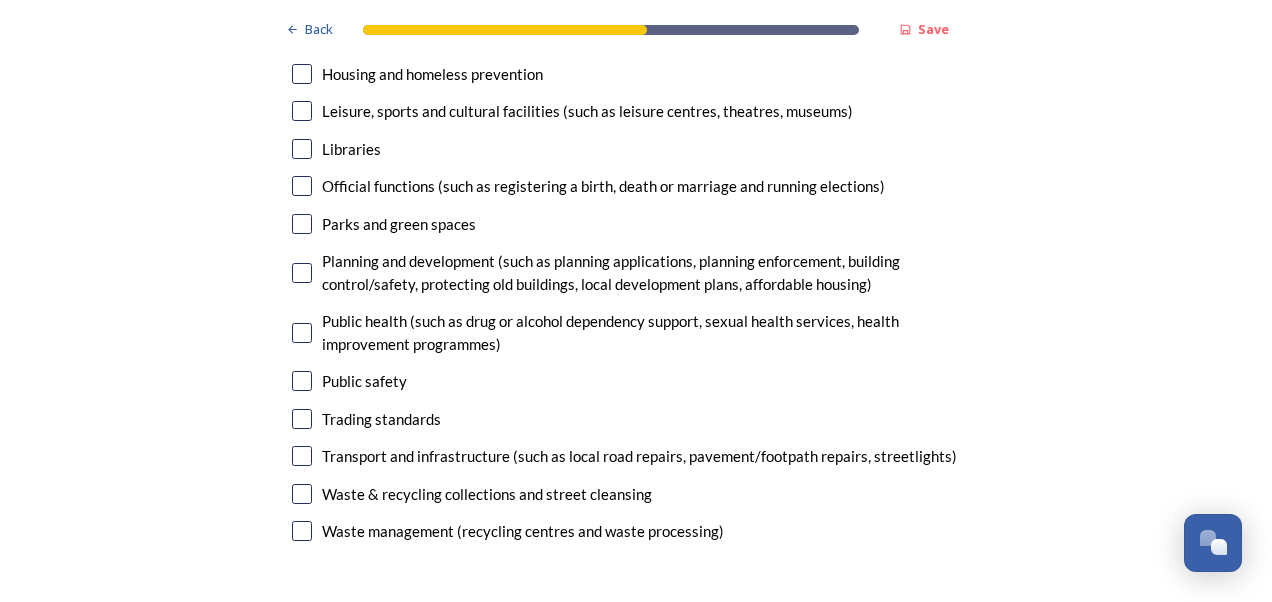 scroll, scrollTop: 4960, scrollLeft: 0, axis: vertical 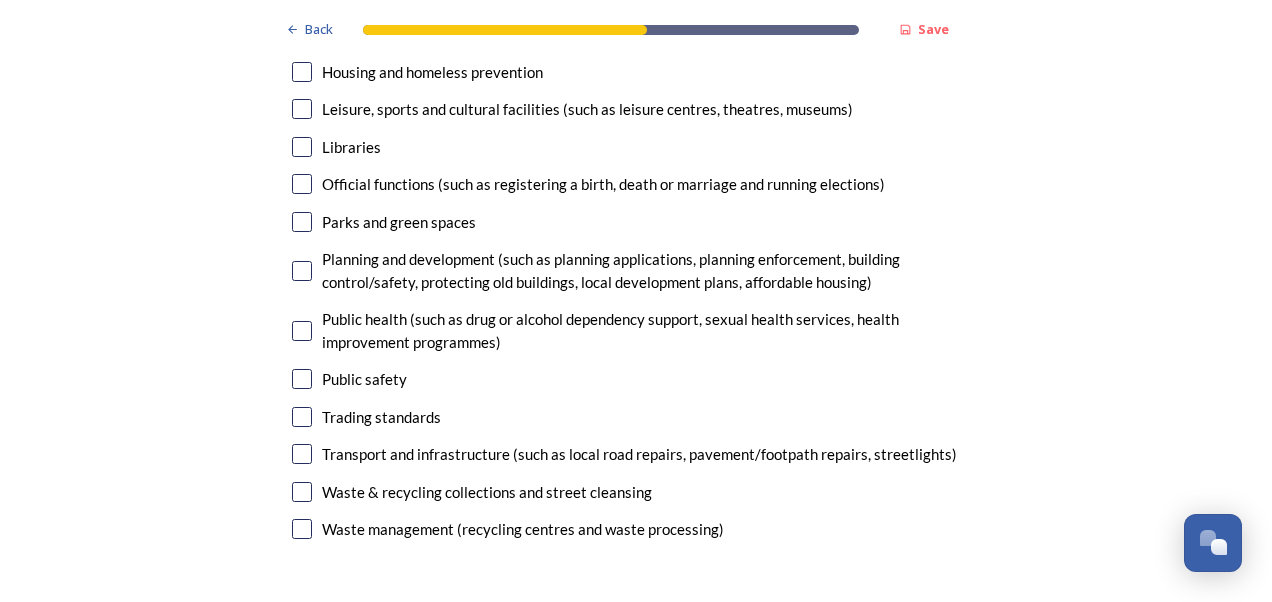 click at bounding box center (302, 331) 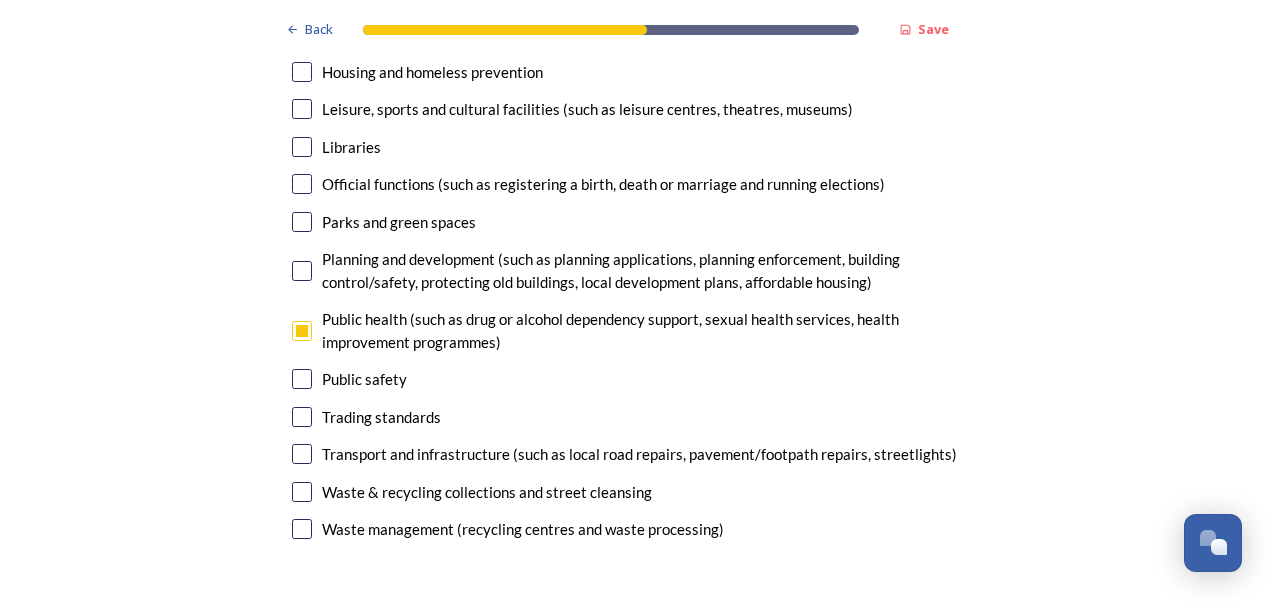 click at bounding box center (302, 271) 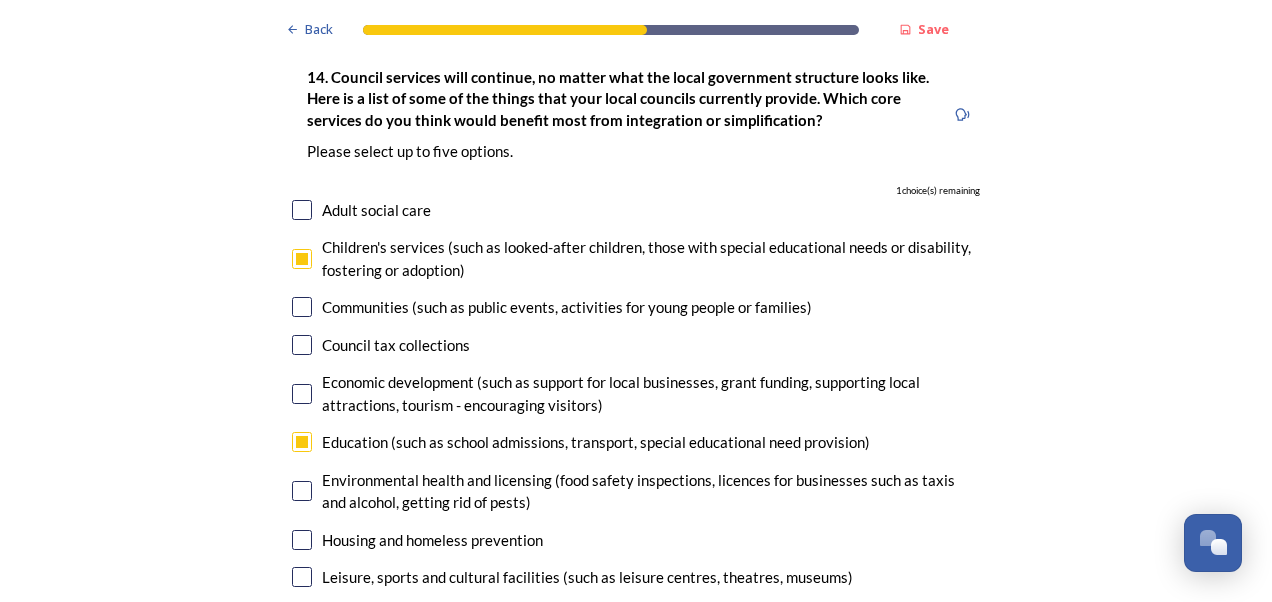 scroll, scrollTop: 4480, scrollLeft: 0, axis: vertical 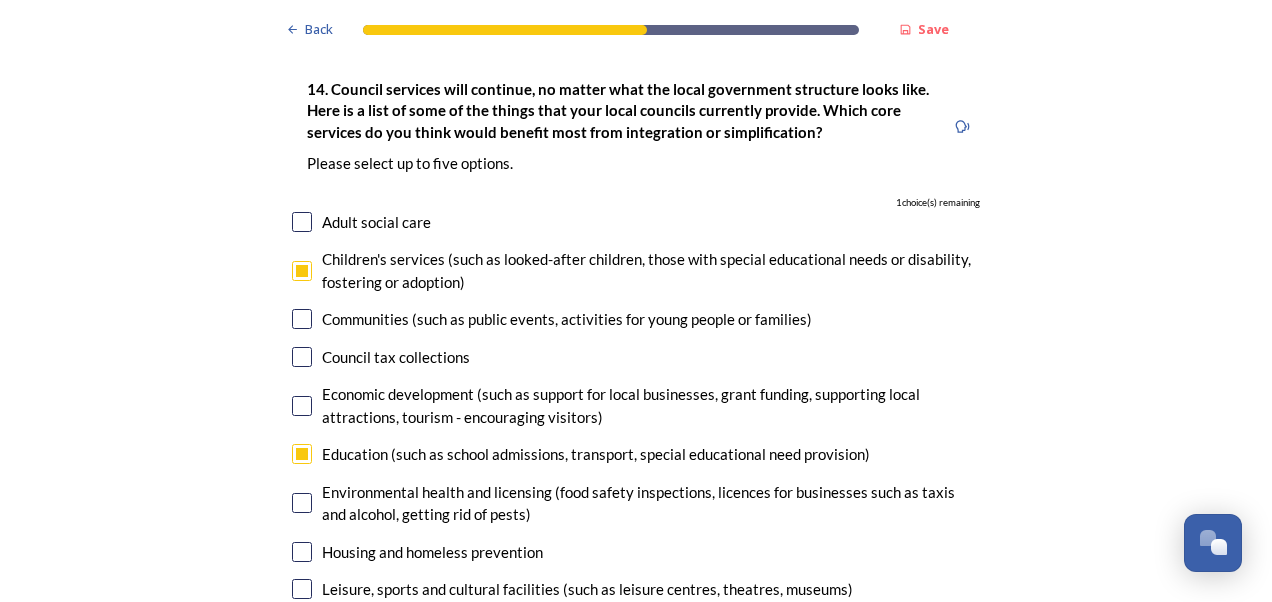 click at bounding box center (302, 222) 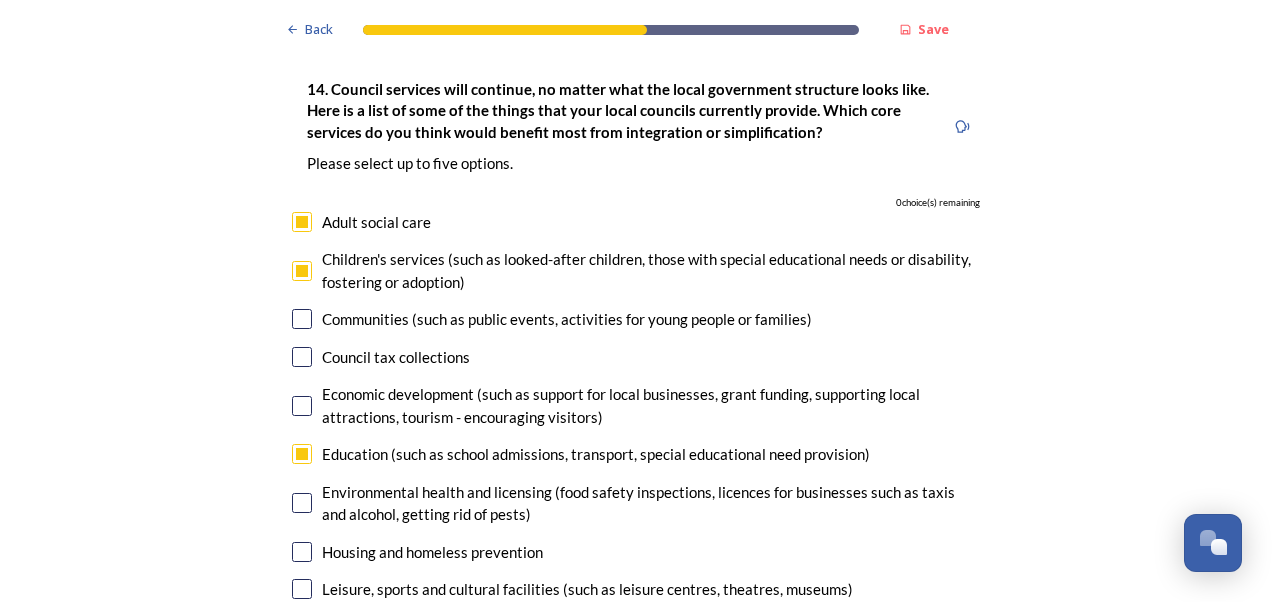 click on "Back Save Prioritising future services As explained on our  Shaping [GEOGRAPHIC_DATA] hub , Local Government Reorganisation for [GEOGRAPHIC_DATA] means that the county, district and borough councils will be replaced with one, or more than one, single-tier council (referred to as a unitary council) to deliver all your services.  Options currently being explored within [GEOGRAPHIC_DATA] are detailed on our  hub , but map visuals can be found below. A single county unitary , bringing the County Council and all seven District and Borough Councils services together to form a new unitary council for [GEOGRAPHIC_DATA]. Single unitary model (You can enlarge this map by clicking on the square expand icon in the top right of the image) Two unitary option, variation 1  -   one unitary combining Arun, [GEOGRAPHIC_DATA] and Worthing footprints and one unitary combining Adur, [GEOGRAPHIC_DATA], [GEOGRAPHIC_DATA], and Mid-Sussex footprints. Two unitary model variation 1 (You can enlarge this map by clicking on the square expand icon in the top right of the image) * Other 0" at bounding box center (636, -1143) 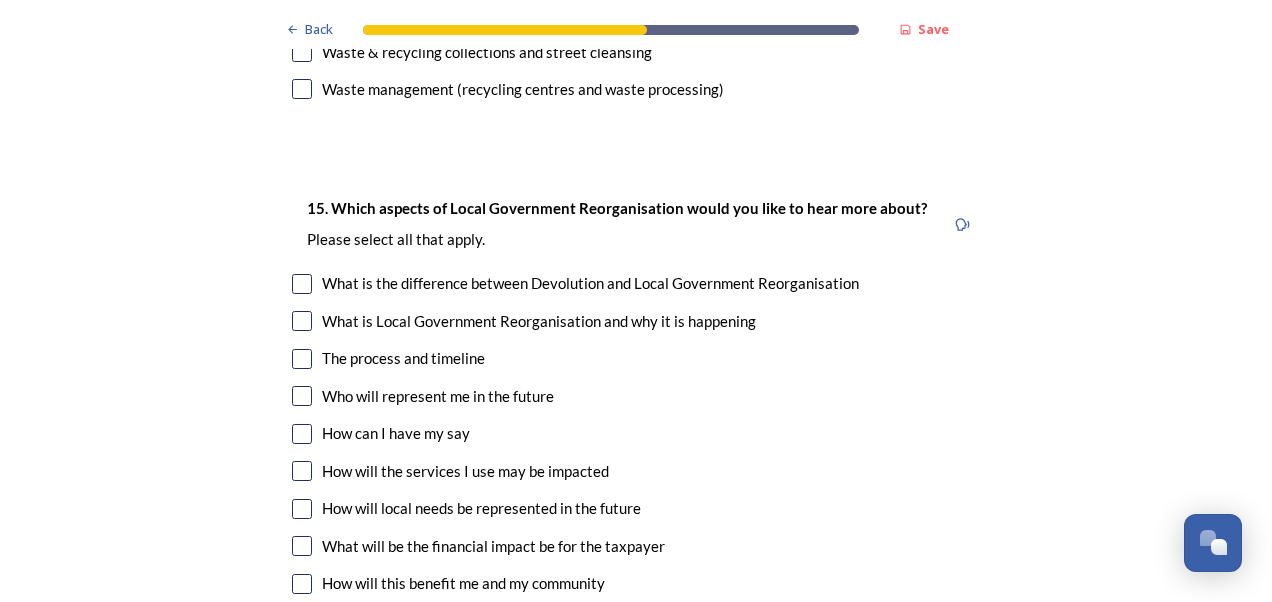 scroll, scrollTop: 5440, scrollLeft: 0, axis: vertical 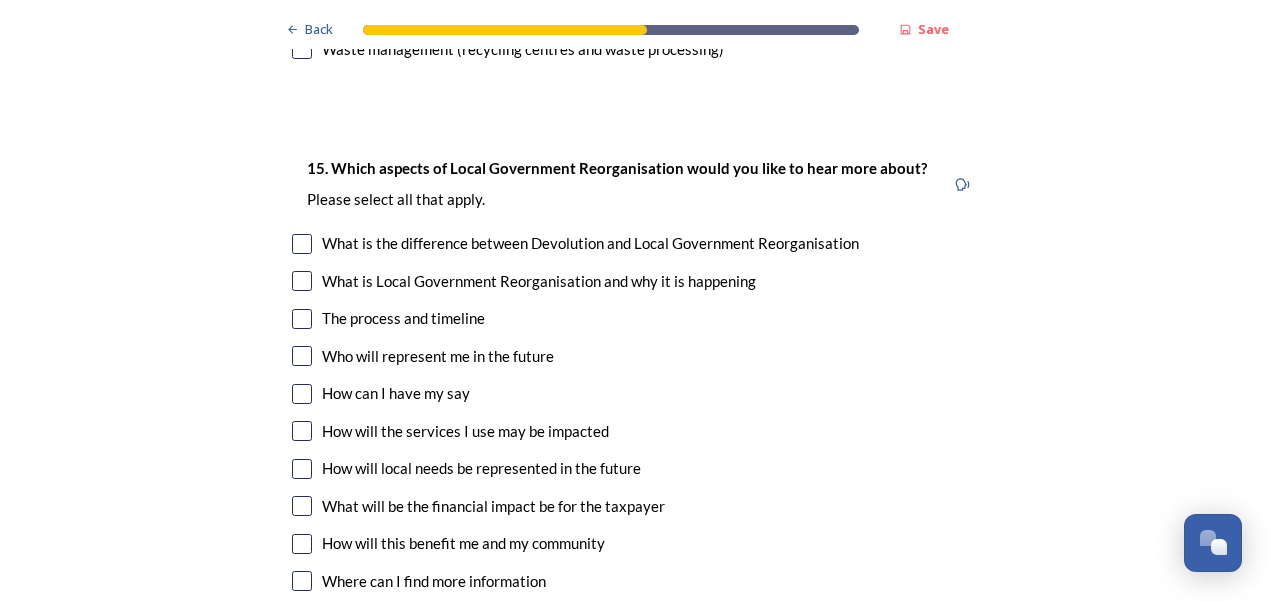 click at bounding box center (302, 506) 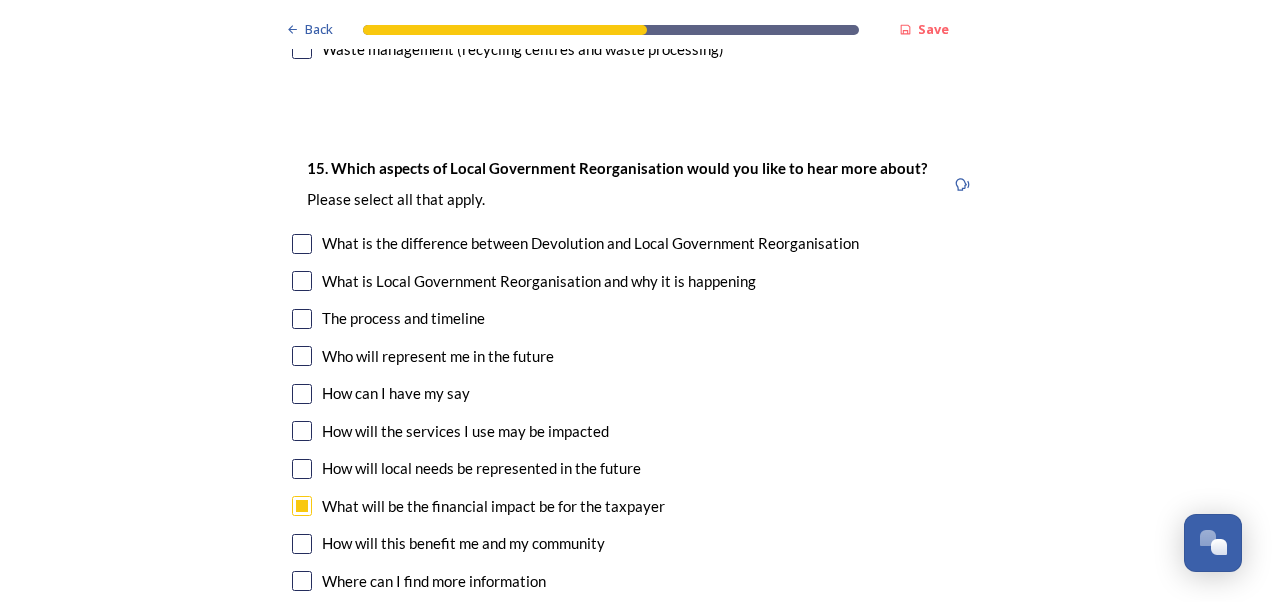 click at bounding box center [302, 469] 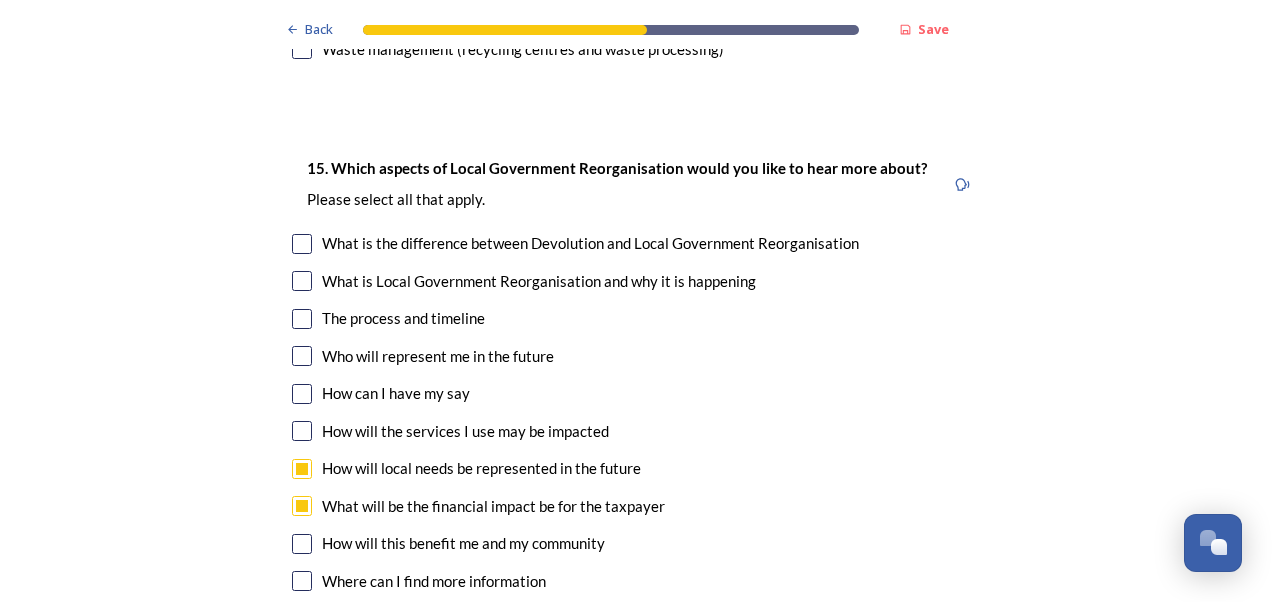 click on "How will the services I use may be impacted" at bounding box center [636, 431] 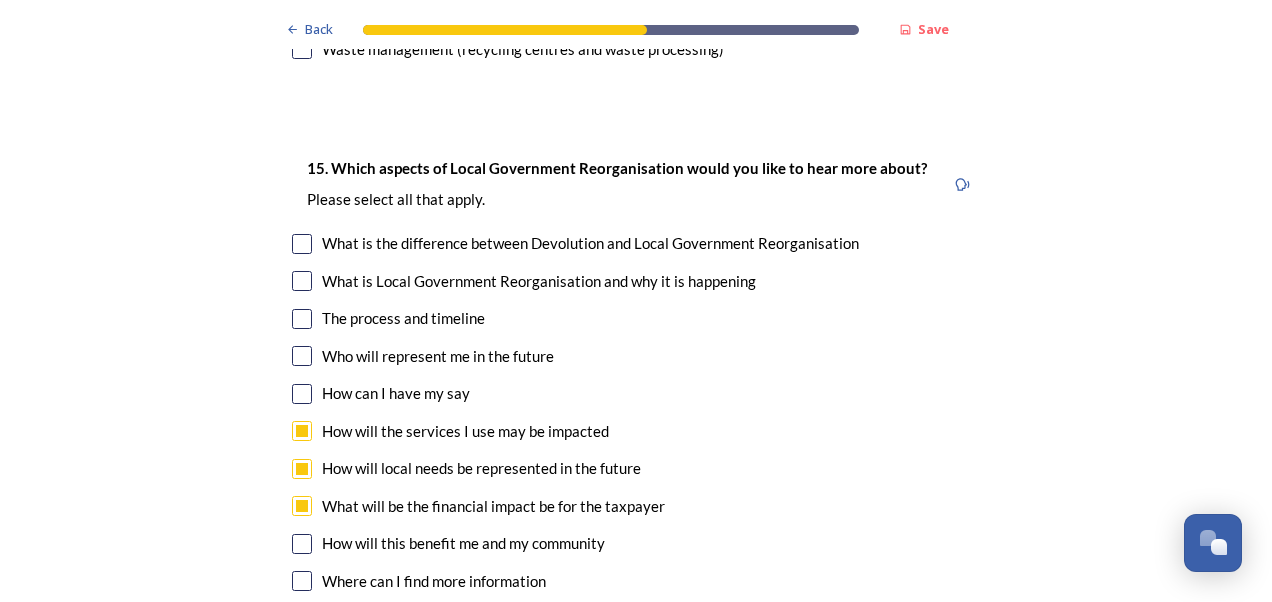 checkbox on "true" 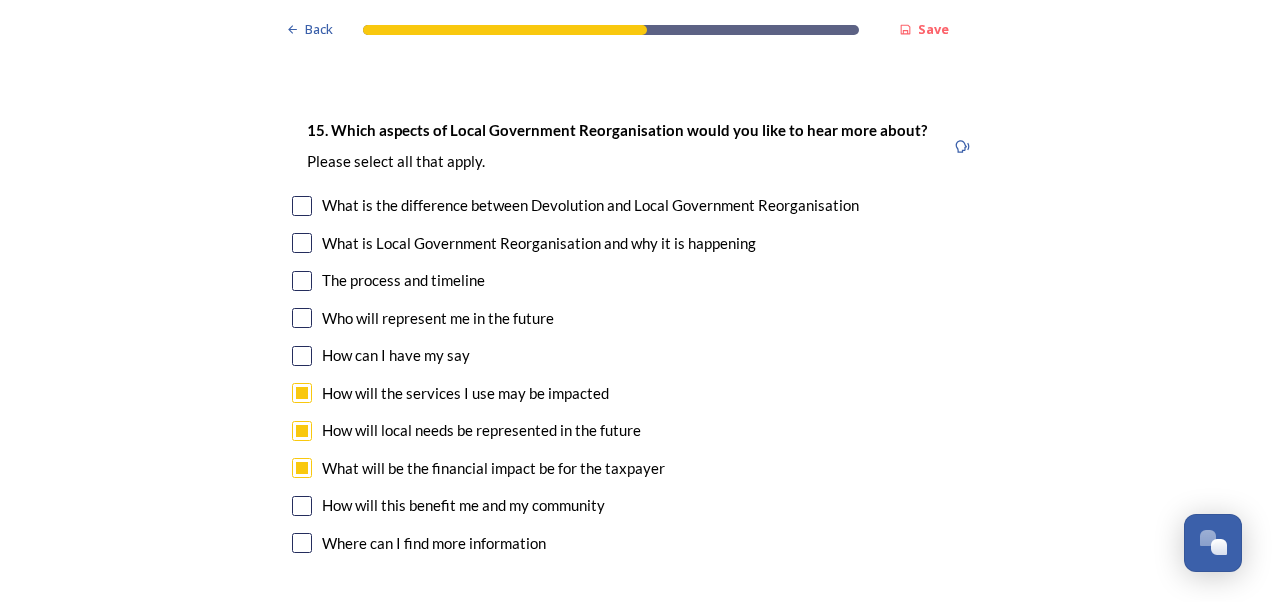 scroll, scrollTop: 5480, scrollLeft: 0, axis: vertical 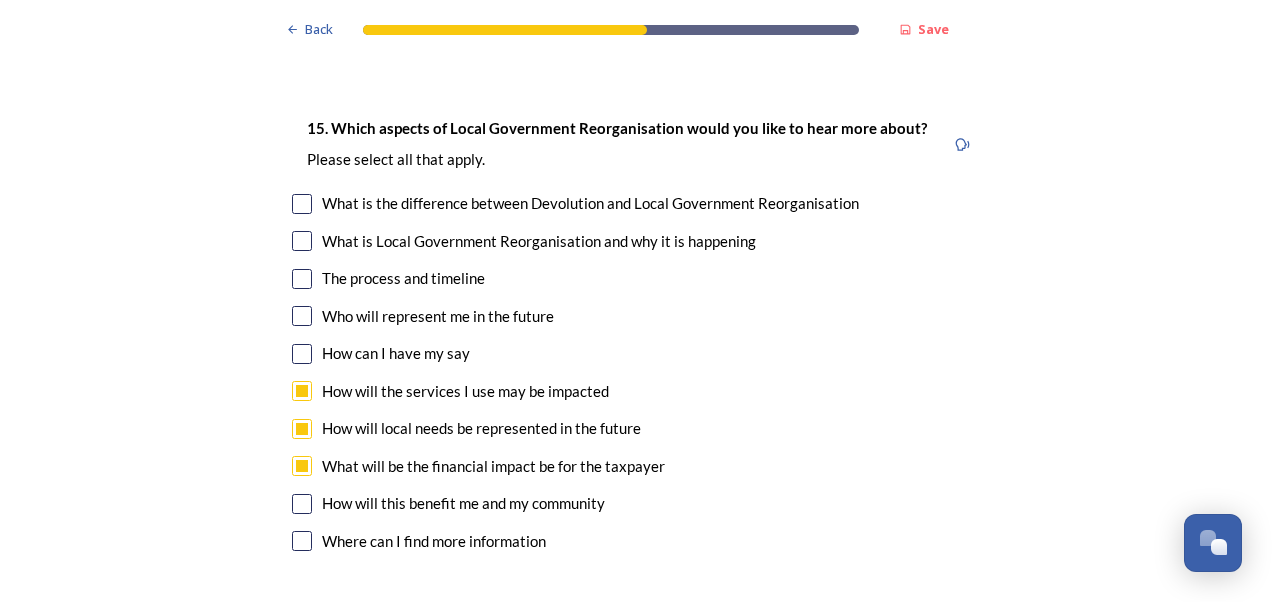 click at bounding box center (302, 279) 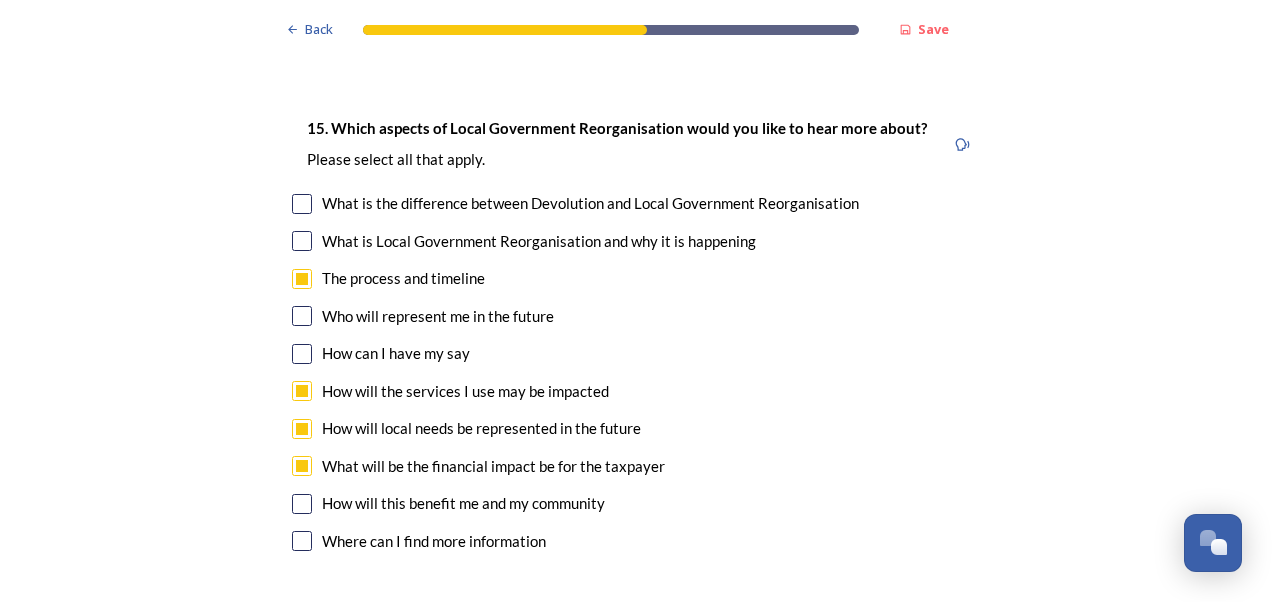 click on "Back Save Prioritising future services As explained on our  Shaping [GEOGRAPHIC_DATA] hub , Local Government Reorganisation for [GEOGRAPHIC_DATA] means that the county, district and borough councils will be replaced with one, or more than one, single-tier council (referred to as a unitary council) to deliver all your services.  Options currently being explored within [GEOGRAPHIC_DATA] are detailed on our  hub , but map visuals can be found below. A single county unitary , bringing the County Council and all seven District and Borough Councils services together to form a new unitary council for [GEOGRAPHIC_DATA]. Single unitary model (You can enlarge this map by clicking on the square expand icon in the top right of the image) Two unitary option, variation 1  -   one unitary combining Arun, [GEOGRAPHIC_DATA] and Worthing footprints and one unitary combining Adur, [GEOGRAPHIC_DATA], [GEOGRAPHIC_DATA], and Mid-Sussex footprints. Two unitary model variation 1 (You can enlarge this map by clicking on the square expand icon in the top right of the image) * Other 0" at bounding box center (636, -2143) 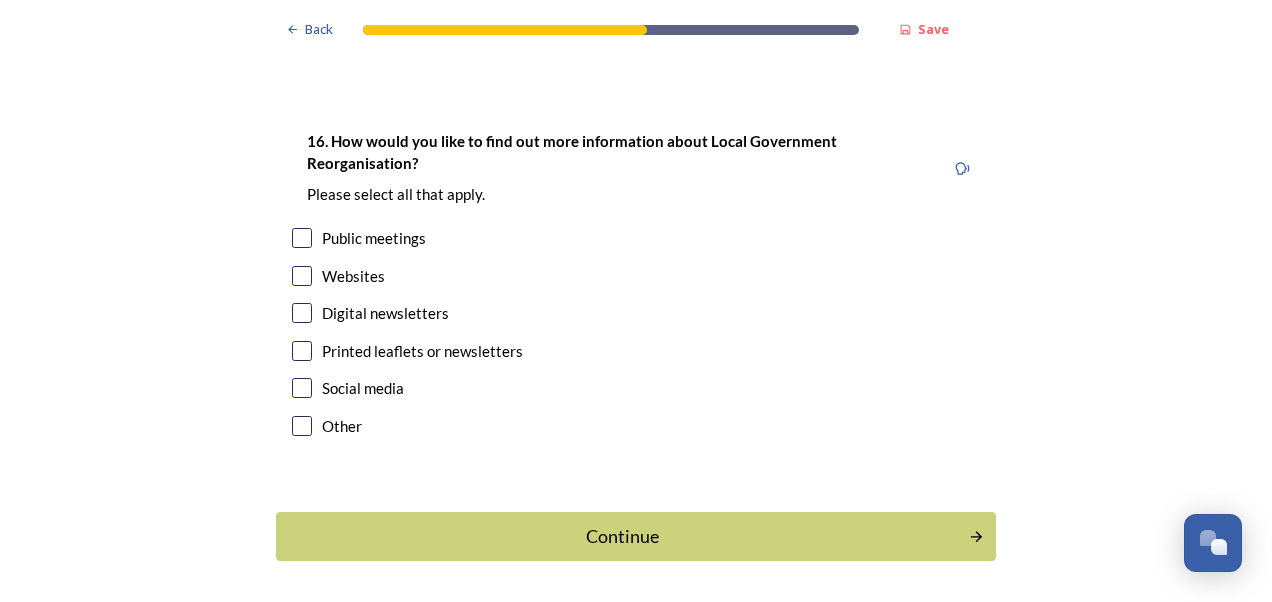 scroll, scrollTop: 6000, scrollLeft: 0, axis: vertical 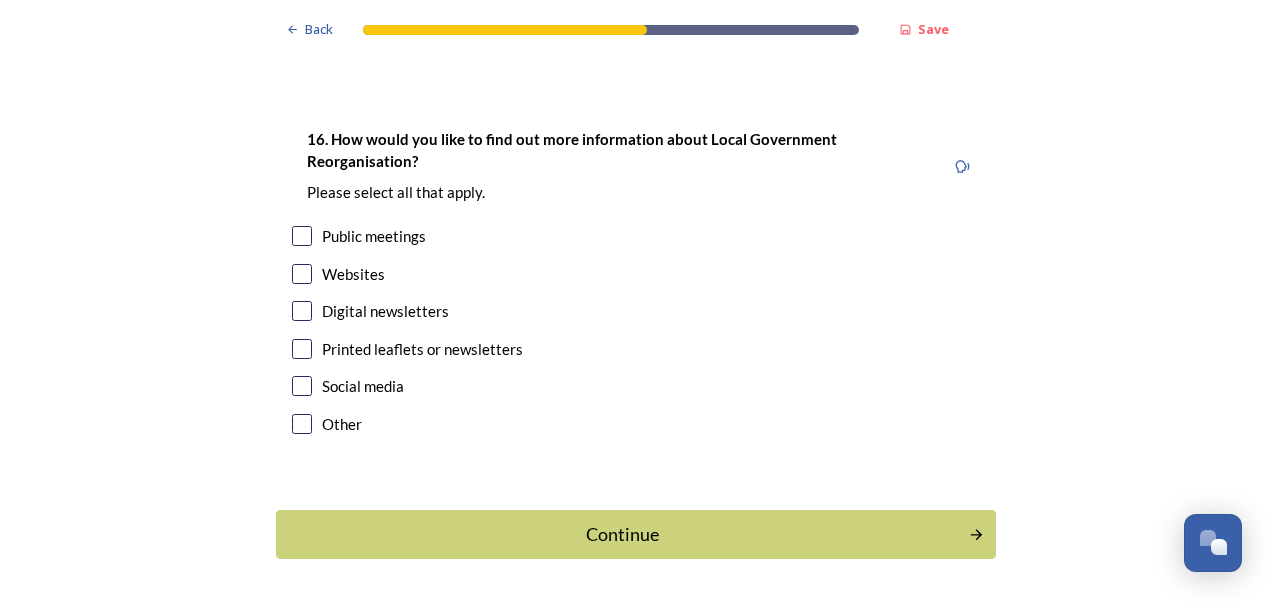 click at bounding box center [302, 274] 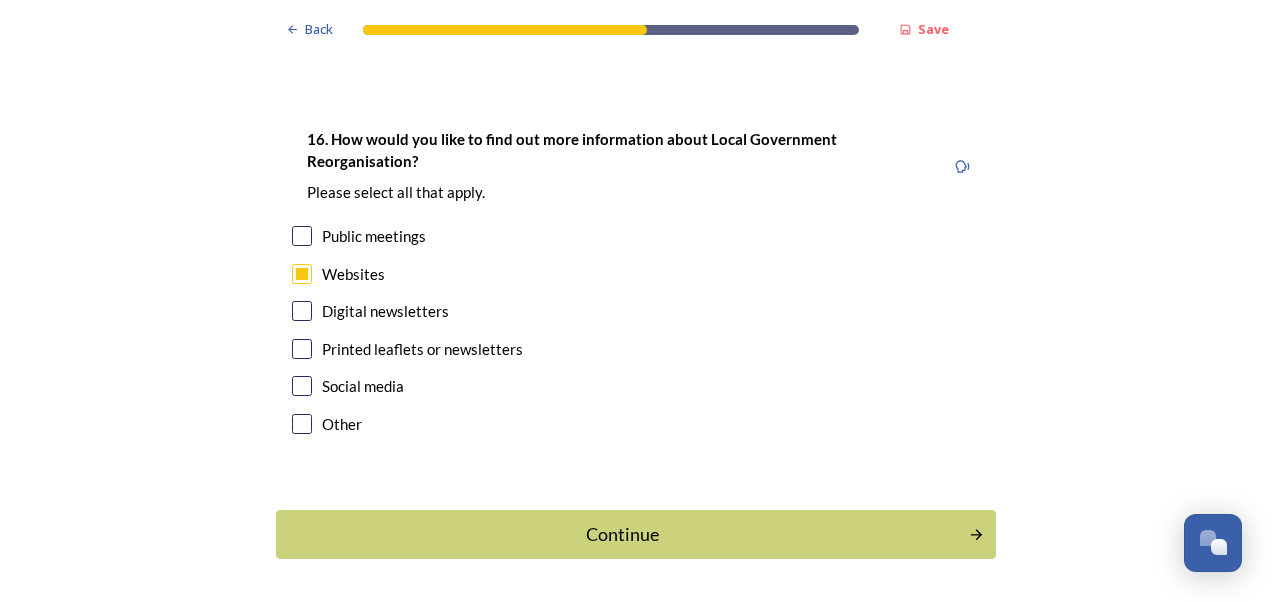 click at bounding box center [302, 386] 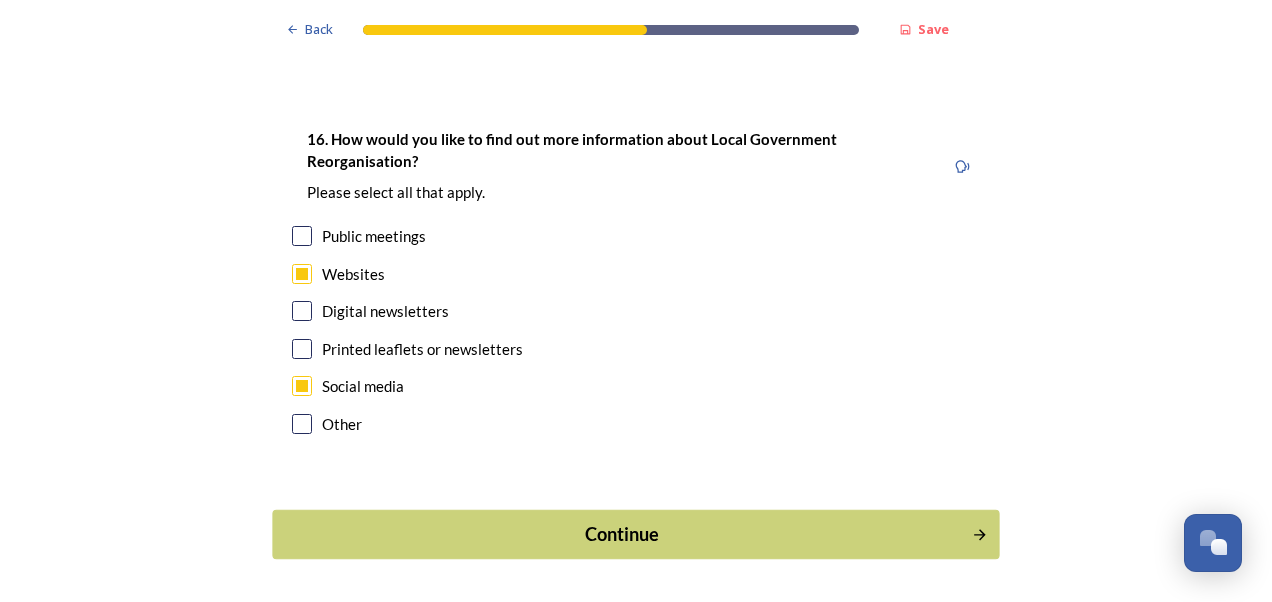 click on "Continue" at bounding box center (635, 534) 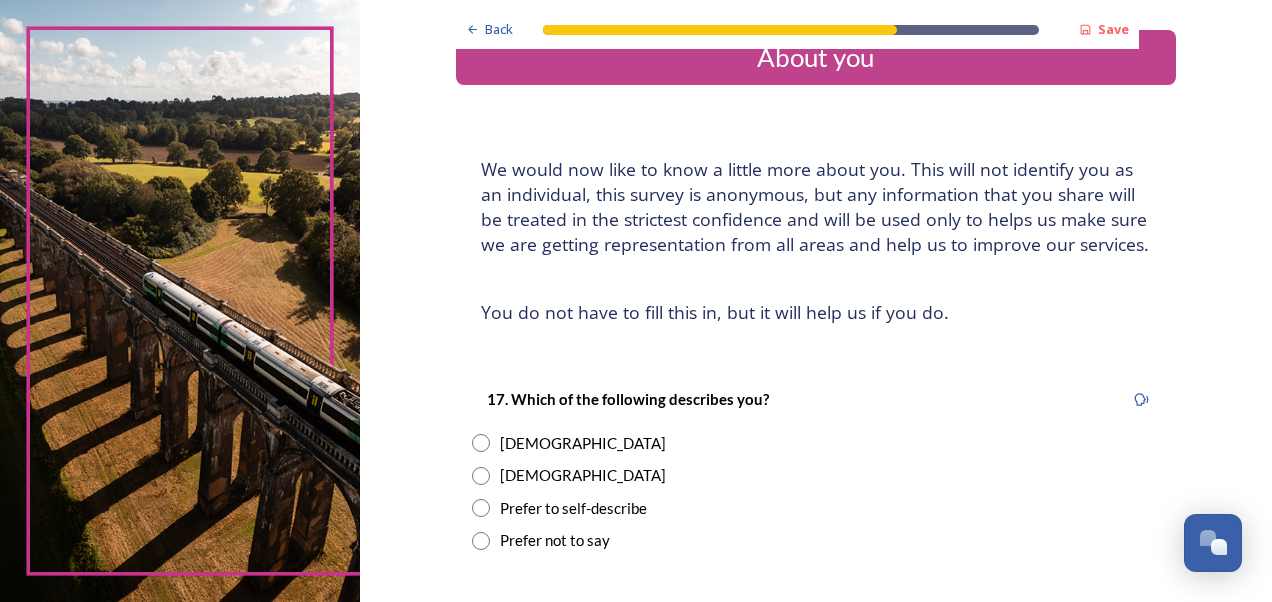scroll, scrollTop: 80, scrollLeft: 0, axis: vertical 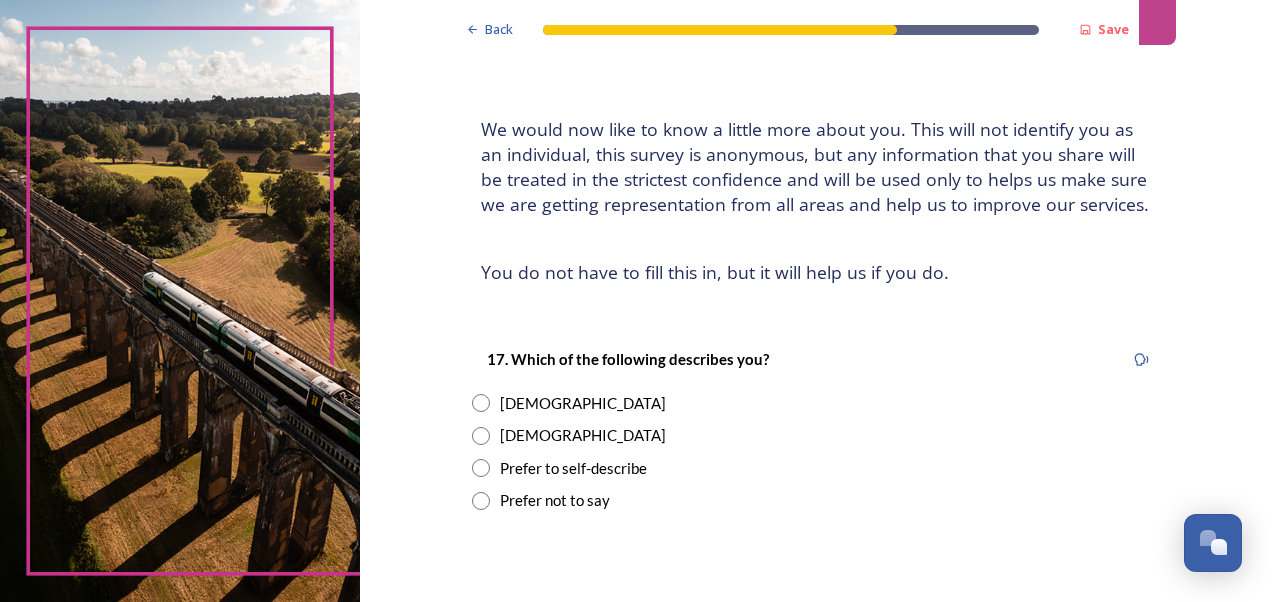 click at bounding box center [481, 403] 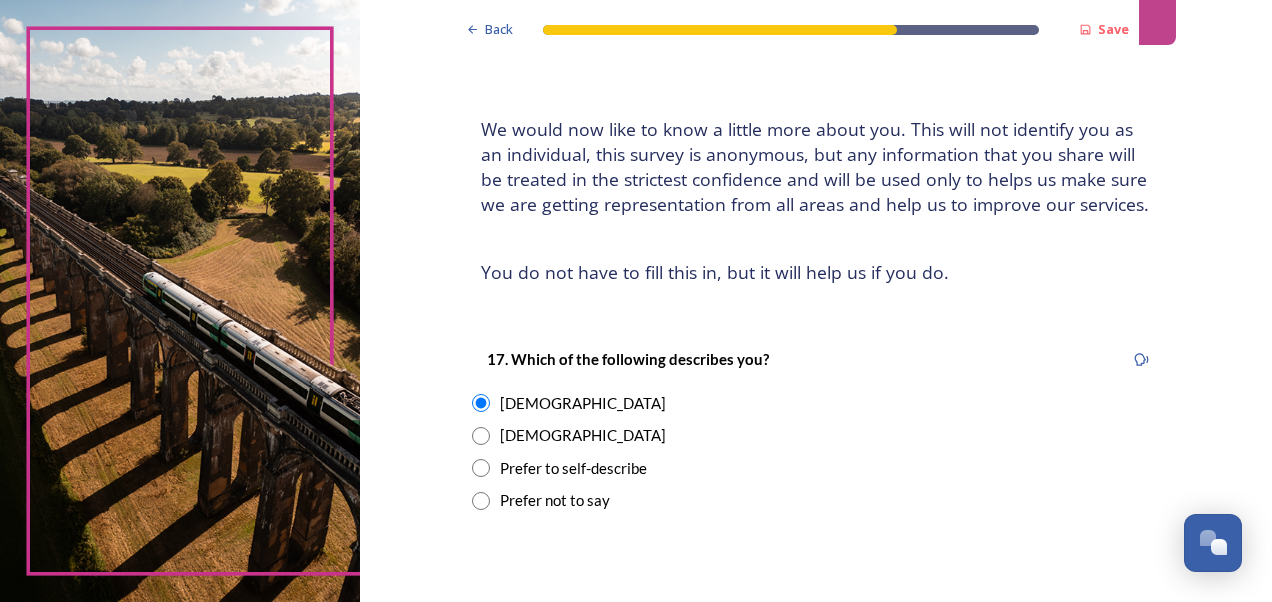 click at bounding box center (481, 436) 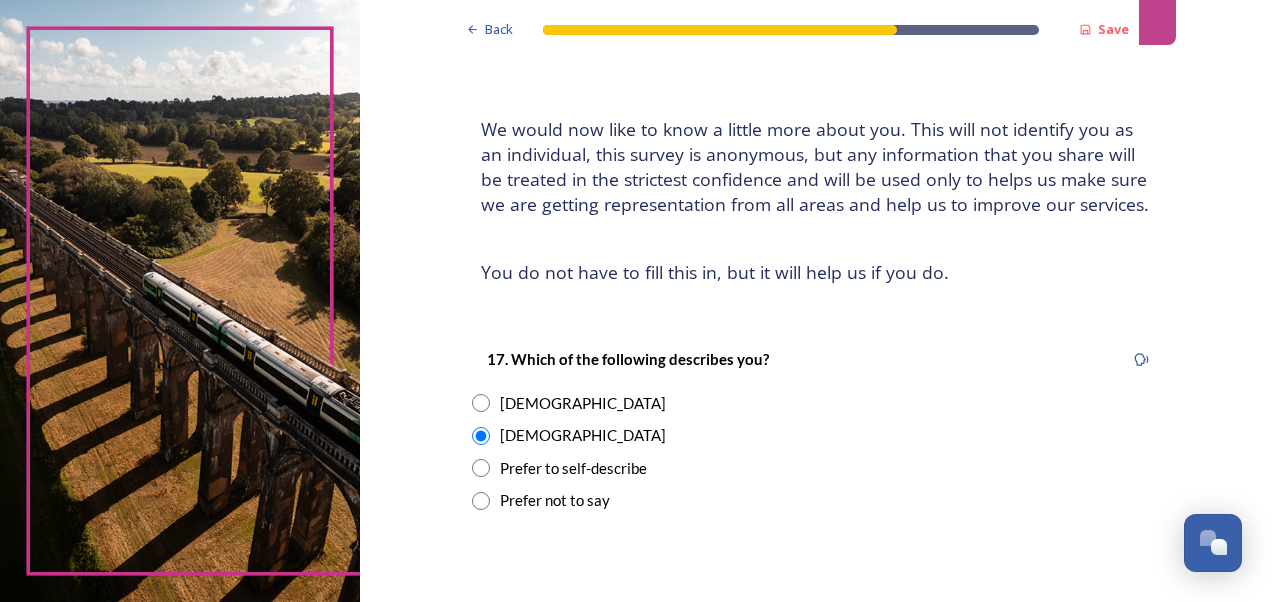 click at bounding box center [481, 468] 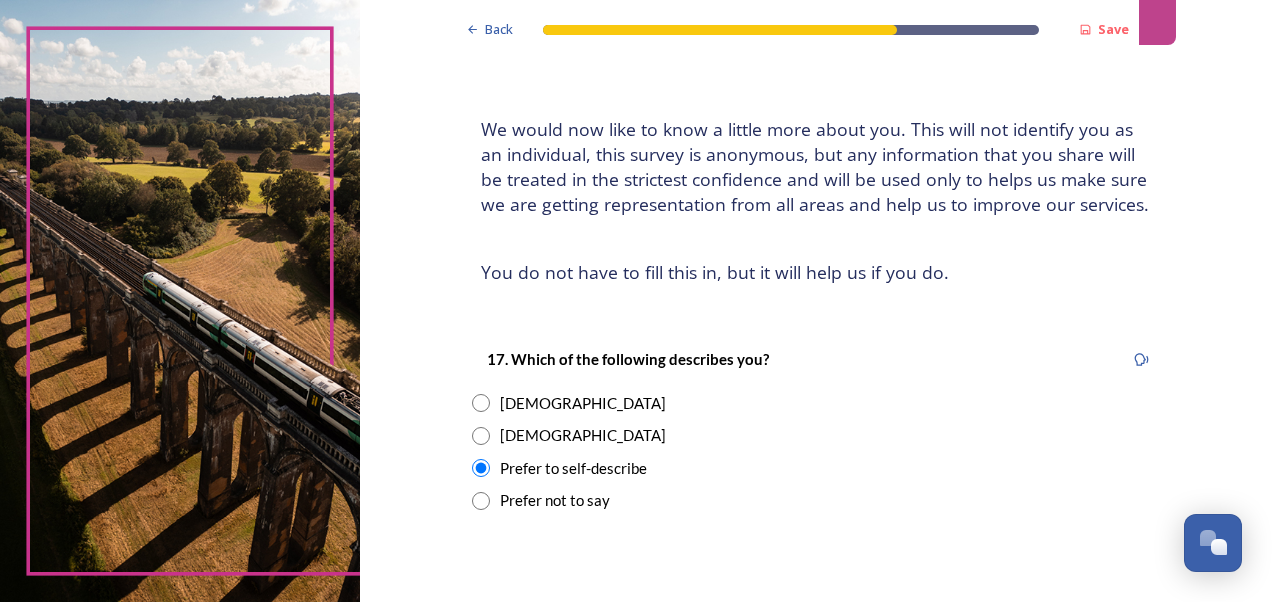 click at bounding box center [481, 436] 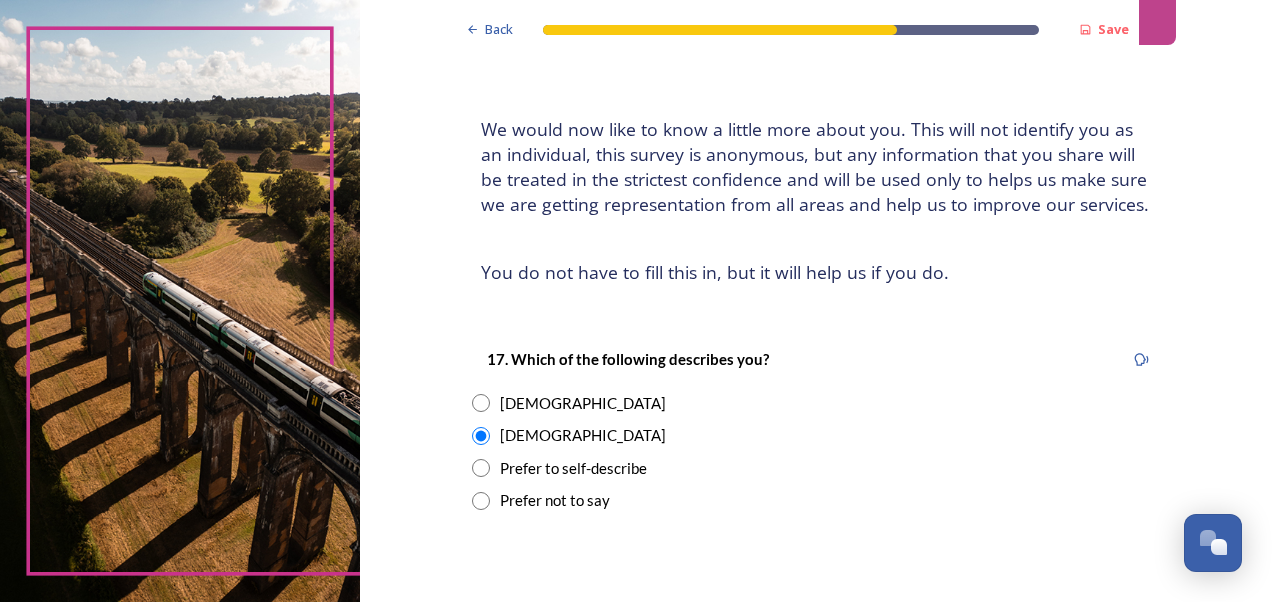 click at bounding box center (481, 403) 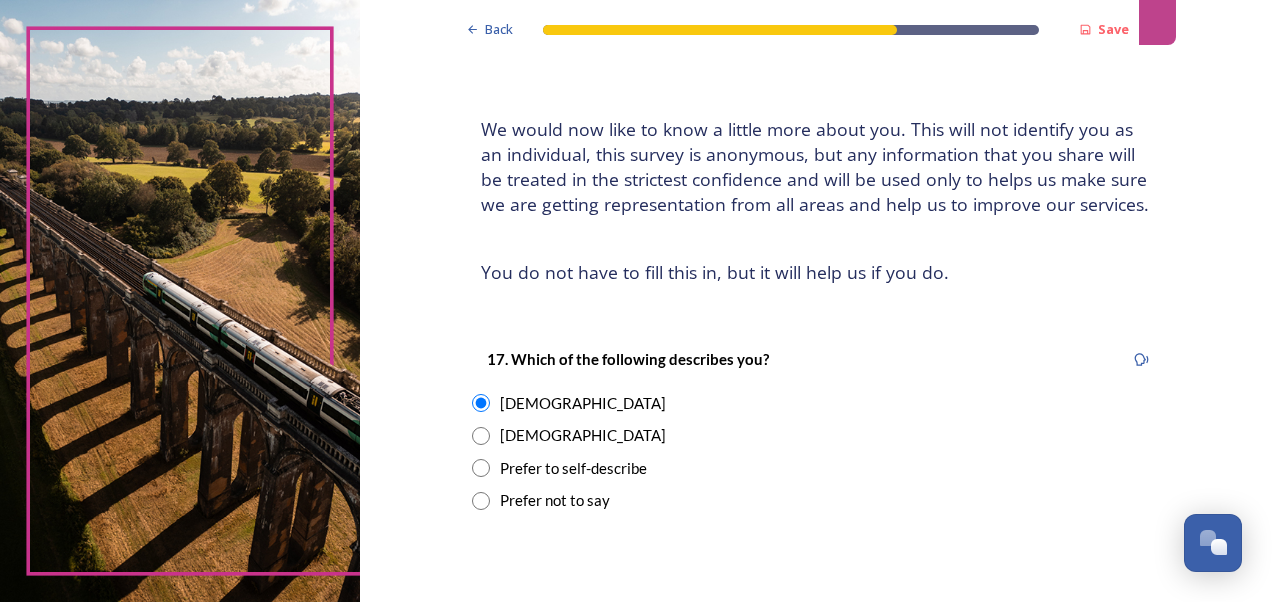 click on "Back Save About you We would now like to know a little more about you. This will not identify you as an individual, this survey is anonymous, but any information that you share will be treated in the strictest confidence and will be used only to helps us make sure we are getting representation from all areas and help us to improve our services.  ﻿You do not have to fill this in, but it will help us if you do. 17. Which of the following describes you?  [DEMOGRAPHIC_DATA] [DEMOGRAPHIC_DATA] Prefer to self-describe Prefer not to say 18. What is your age? Under [PHONE_NUMBER] [PHONE_NUMBER] [PHONE_NUMBER] 75-85 85 and over Prefer not to say 19. Do you have an impairment, health condition or learning difference that has a substantial or long-term impact on your ability to carry out day-to-day activities? Yes No Prefer not to say 20. What is your postcode? 250  characters remaining Continue   Back Powered by" at bounding box center (816, 785) 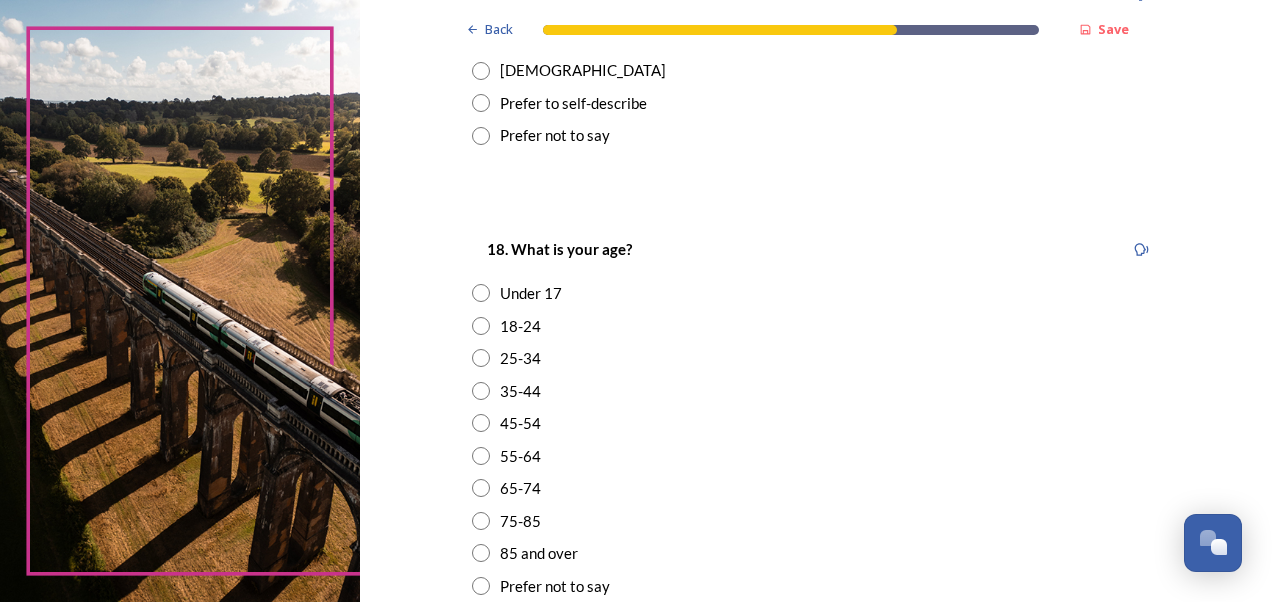 scroll, scrollTop: 480, scrollLeft: 0, axis: vertical 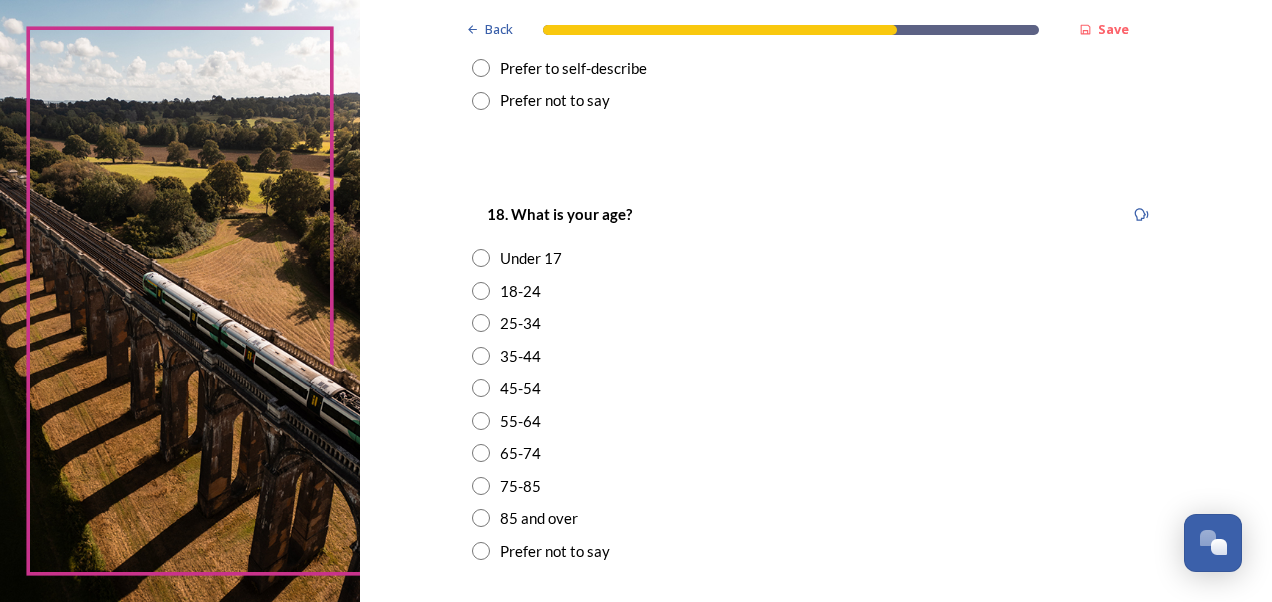 click at bounding box center [481, 356] 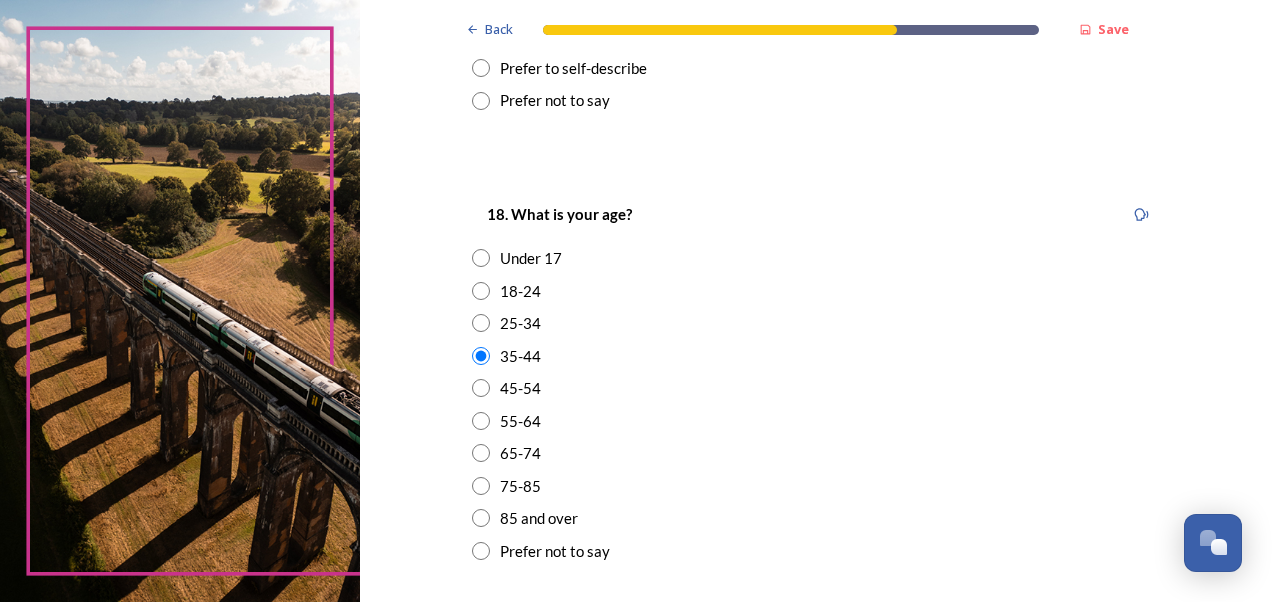 click on "85 and over" at bounding box center [816, 518] 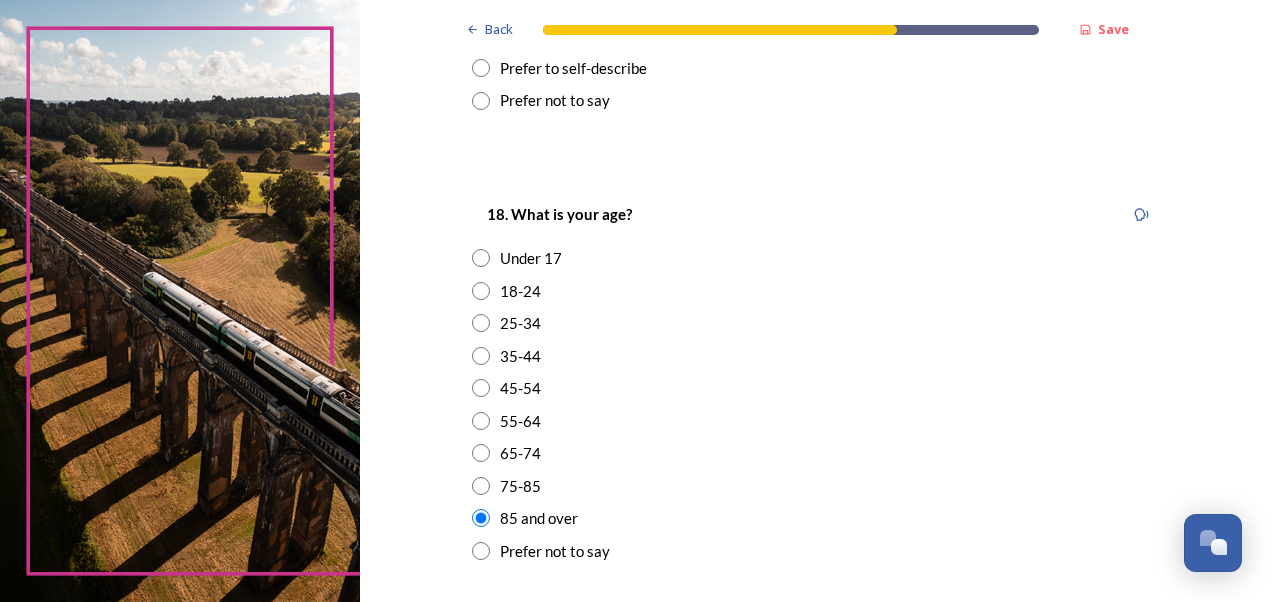 scroll, scrollTop: 520, scrollLeft: 0, axis: vertical 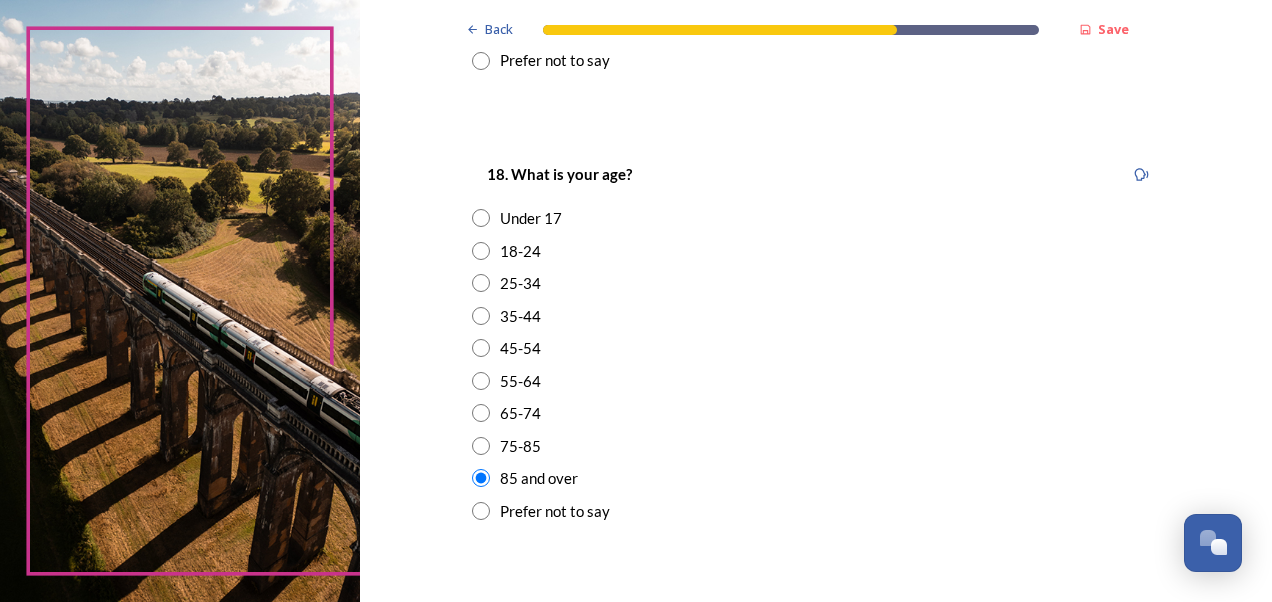 click on "18. What is your age? Under [PHONE_NUMBER] [PHONE_NUMBER] [PHONE_NUMBER] 75-85 85 and over Prefer not to say" at bounding box center (816, 342) 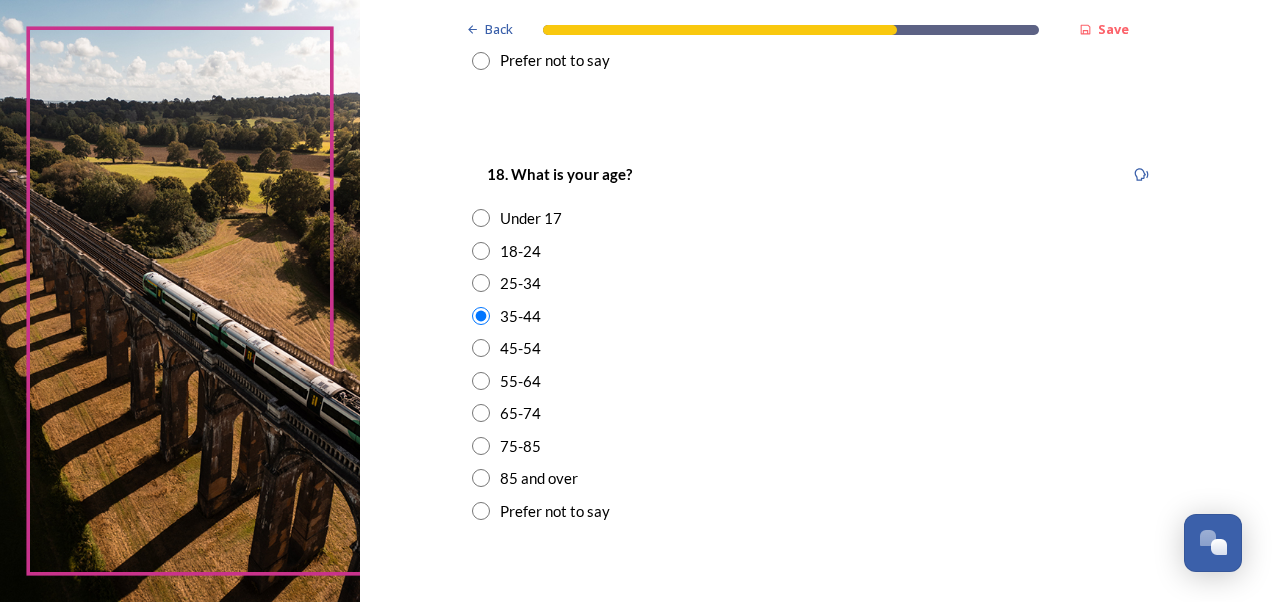 click at bounding box center (481, 348) 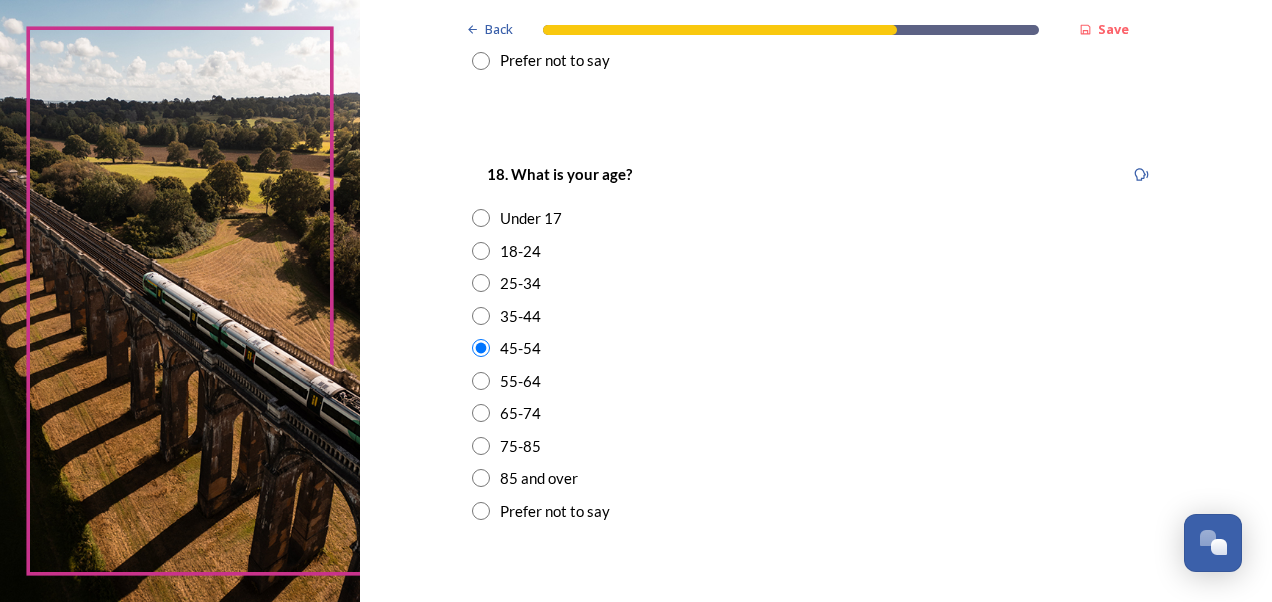 click at bounding box center [481, 316] 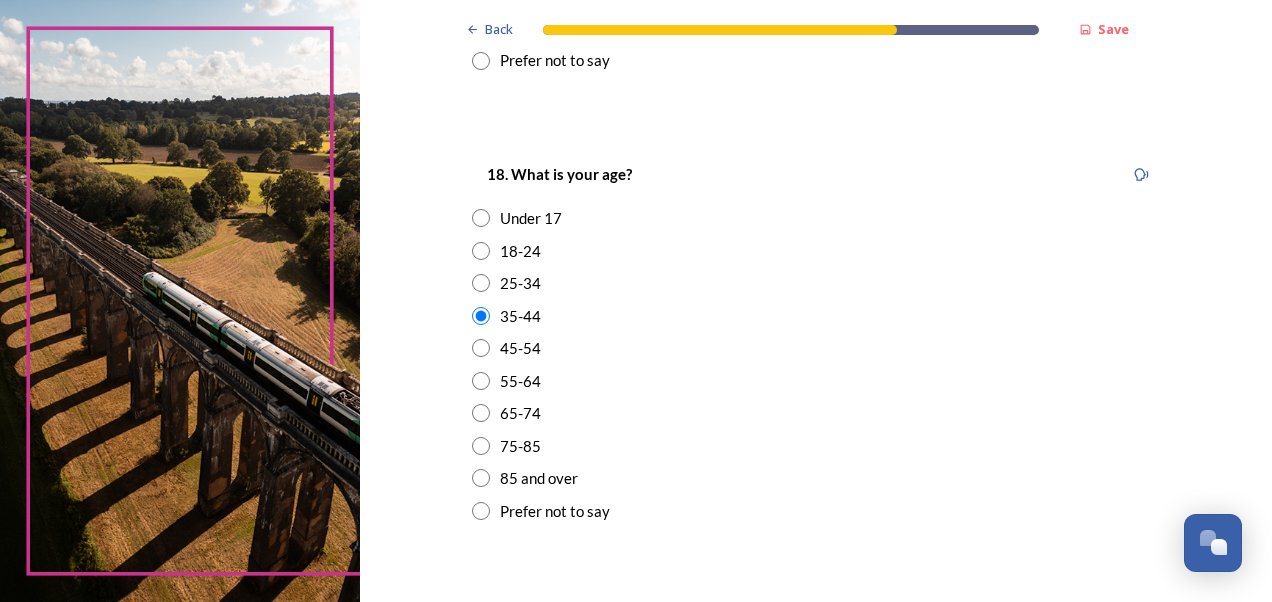 click on "Back Save About you We would now like to know a little more about you. This will not identify you as an individual, this survey is anonymous, but any information that you share will be treated in the strictest confidence and will be used only to helps us make sure we are getting representation from all areas and help us to improve our services.  ﻿You do not have to fill this in, but it will help us if you do. 17. Which of the following describes you?  [DEMOGRAPHIC_DATA] [DEMOGRAPHIC_DATA] Prefer to self-describe Prefer not to say 18. What is your age? Under [PHONE_NUMBER] [PHONE_NUMBER] [PHONE_NUMBER] 75-85 85 and over Prefer not to say 19. Do you have an impairment, health condition or learning difference that has a substantial or long-term impact on your ability to carry out day-to-day activities? Yes No Prefer not to say 20. What is your postcode? 250  characters remaining Continue   Back Powered by" at bounding box center [816, 345] 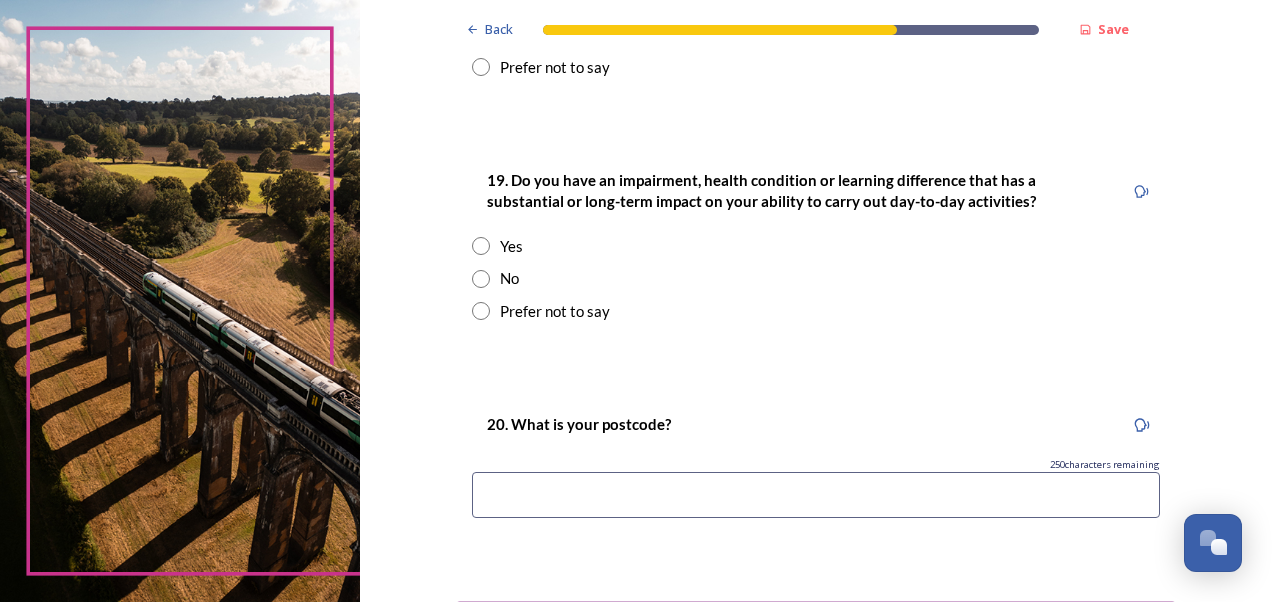 scroll, scrollTop: 1000, scrollLeft: 0, axis: vertical 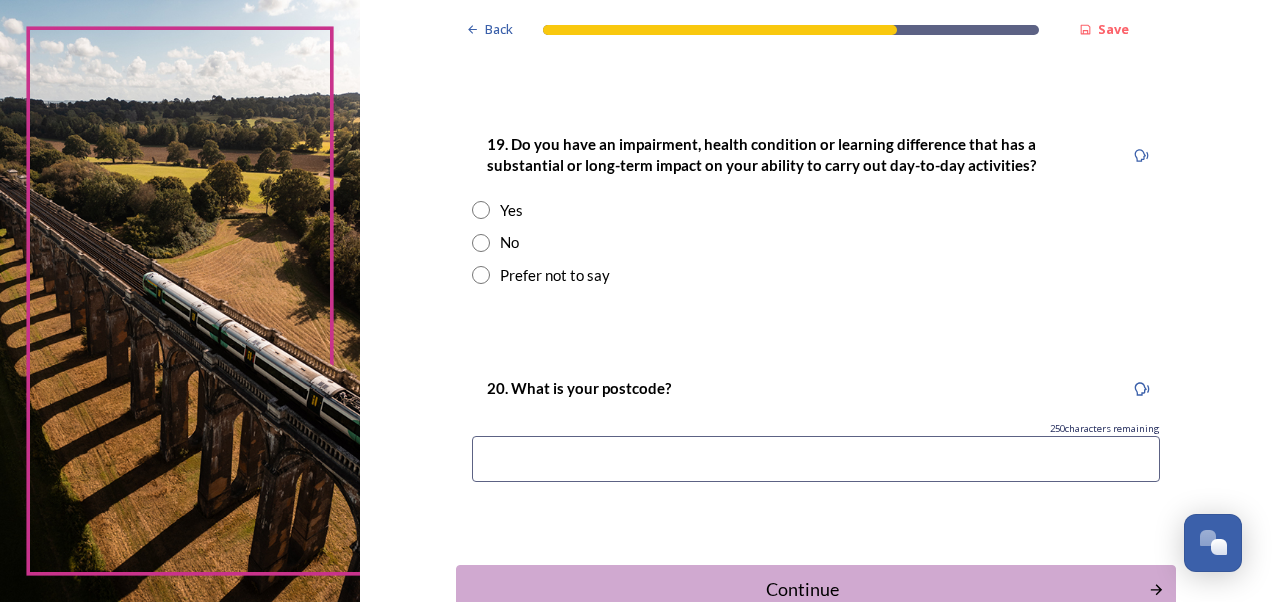 click at bounding box center [481, 243] 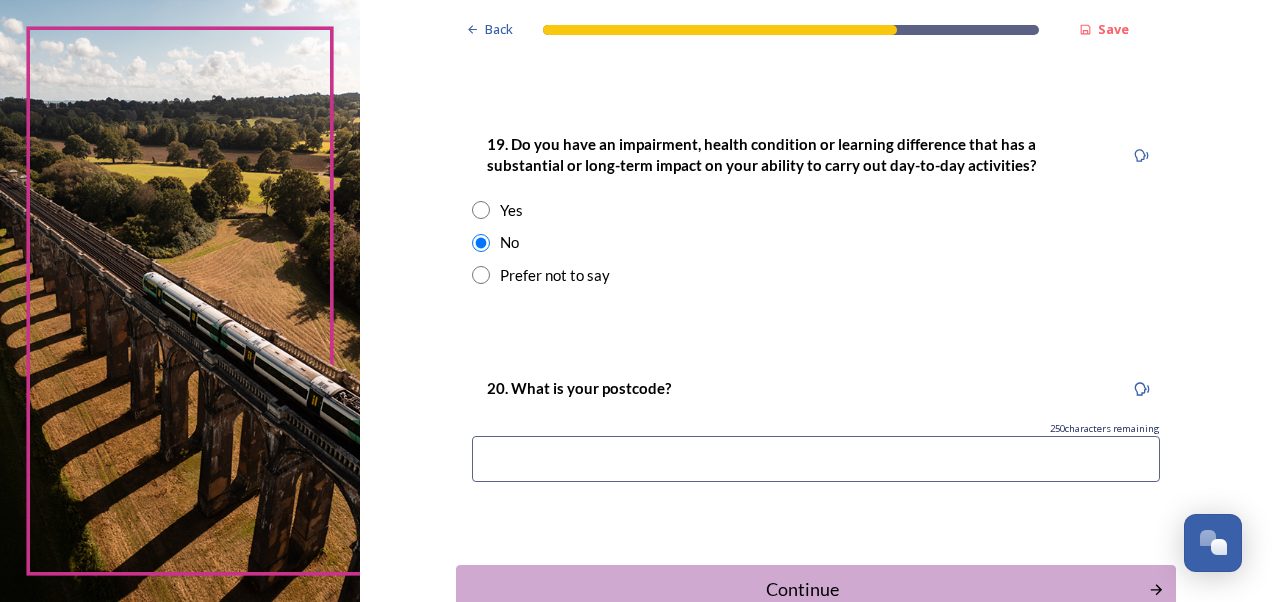 click at bounding box center [816, 459] 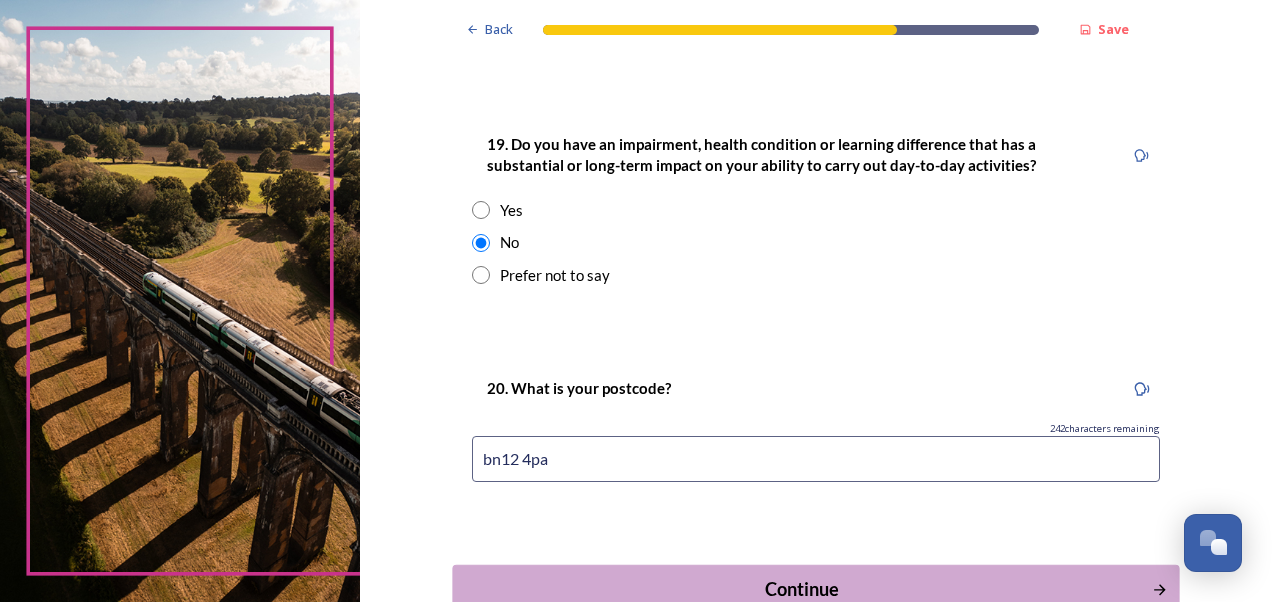type on "bn12 4pa" 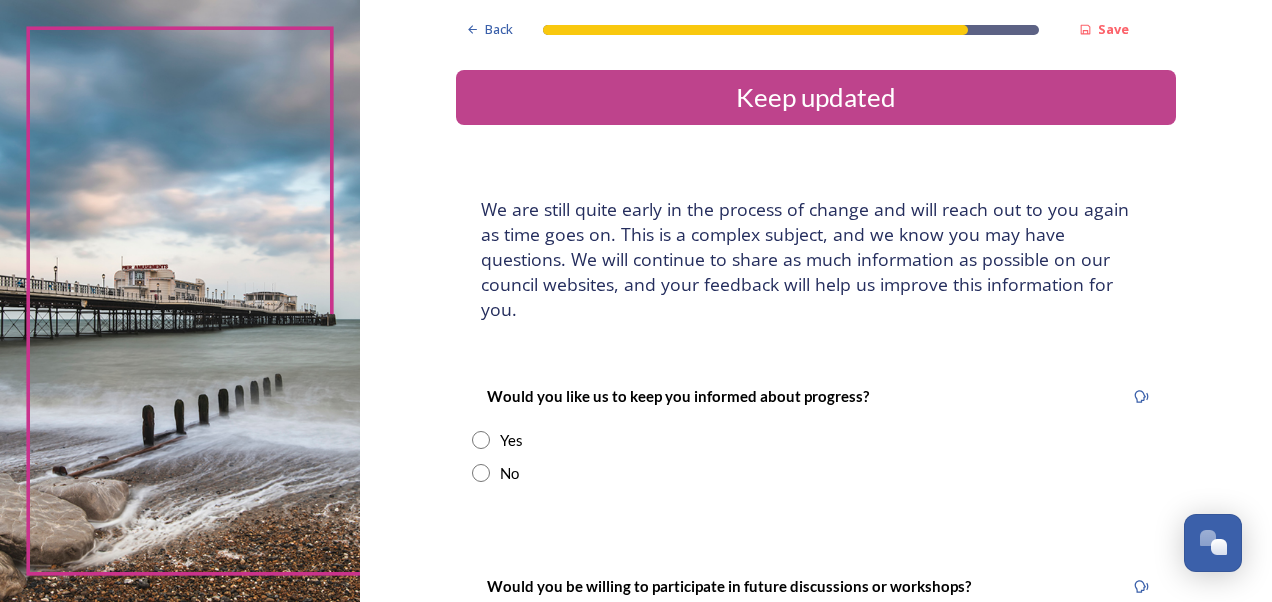 click at bounding box center [481, 440] 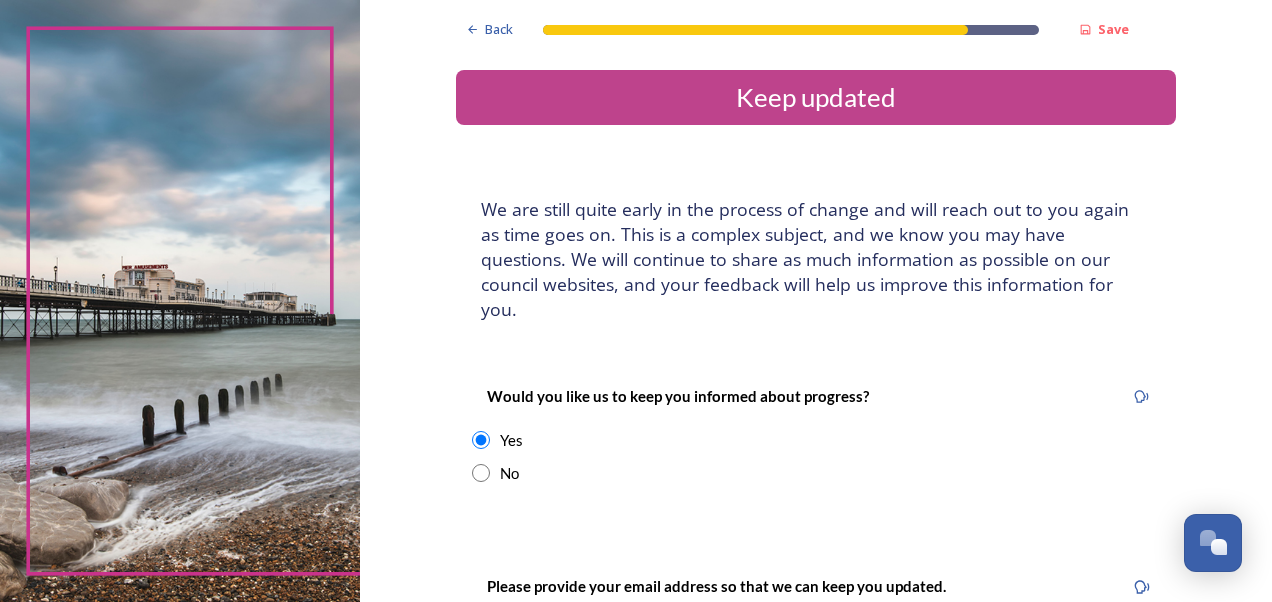 click on "Back Save Keep updated We are still quite early in the process of change and will reach out to you again as time goes on. This is a complex subject, and we know you may have questions. We will continue to share as much information as possible on our council websites, and your feedback will help us improve this information for you. Would you like us to keep you informed about progress? Yes No Please provide your email address so that we can keep you updated. We will share these details with your local council/s and West Sussex County Council to provide information about Local Government Reorganisation. You can find more information about how this information will be handled  here Would you be willing to participate in future discussions or workshops? Yes No Submit your survey responses   Back Powered by" at bounding box center (816, 618) 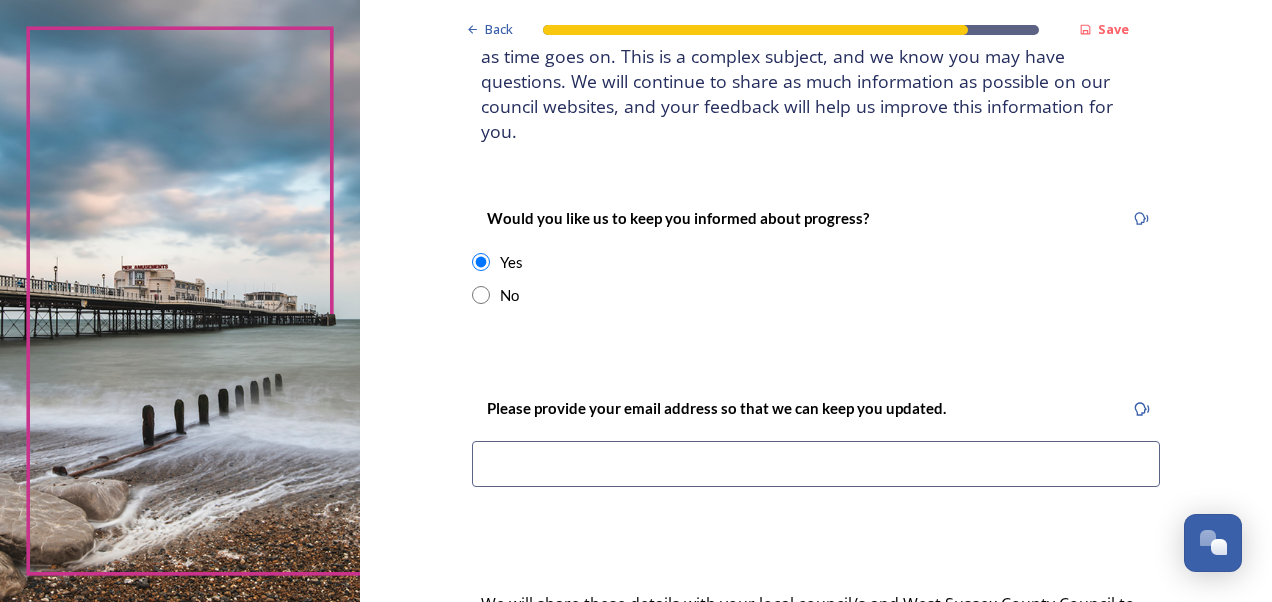 scroll, scrollTop: 200, scrollLeft: 0, axis: vertical 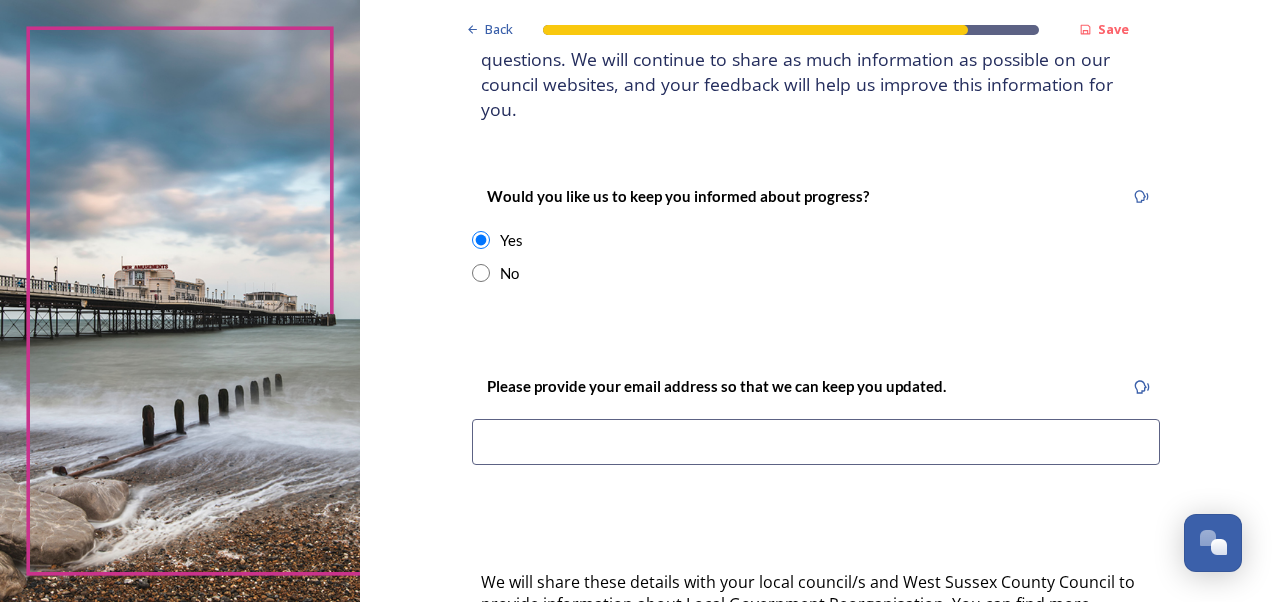 click at bounding box center (816, 442) 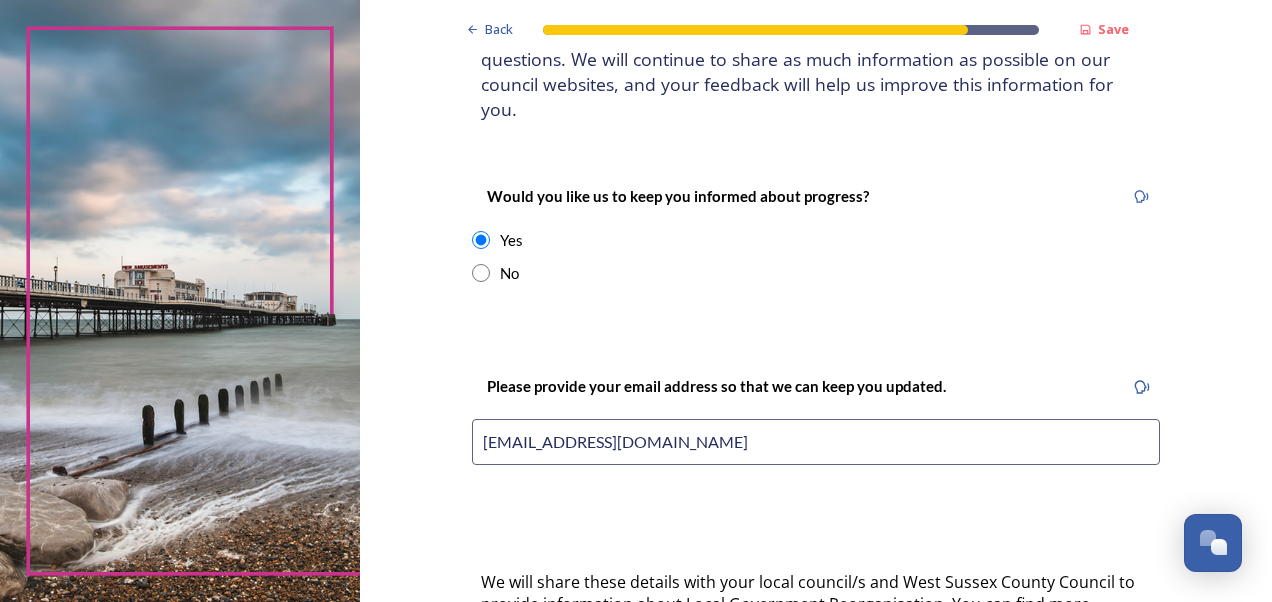 type on "[EMAIL_ADDRESS][DOMAIN_NAME]" 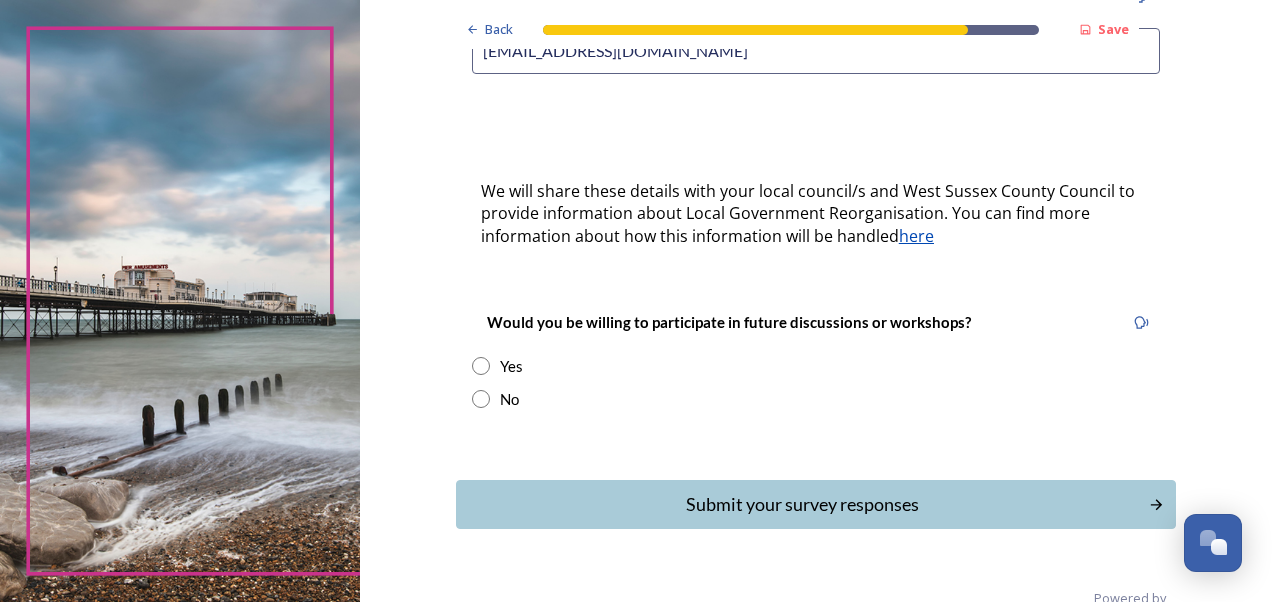 scroll, scrollTop: 608, scrollLeft: 0, axis: vertical 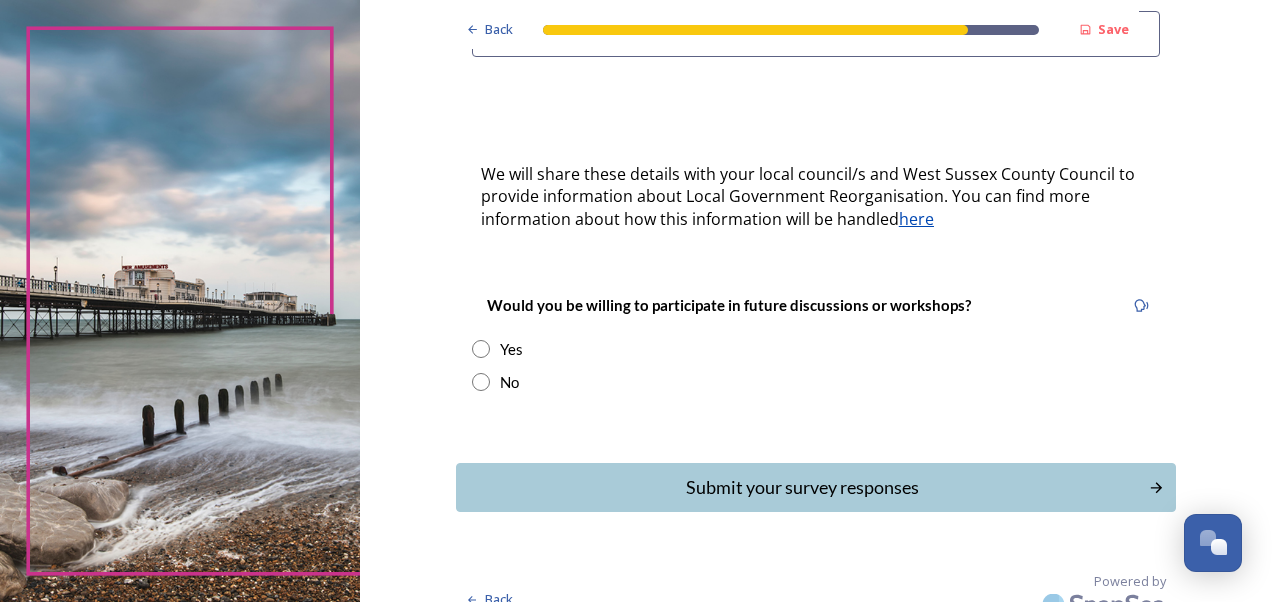 click at bounding box center [481, 349] 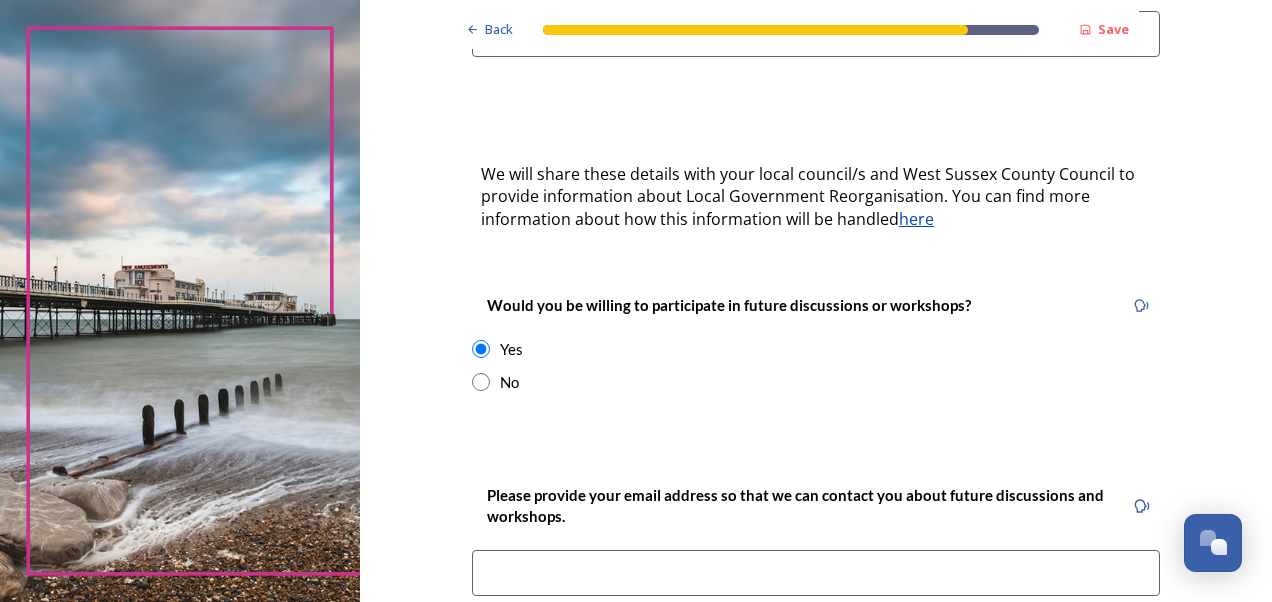 drag, startPoint x: 480, startPoint y: 330, endPoint x: 474, endPoint y: 314, distance: 17.088007 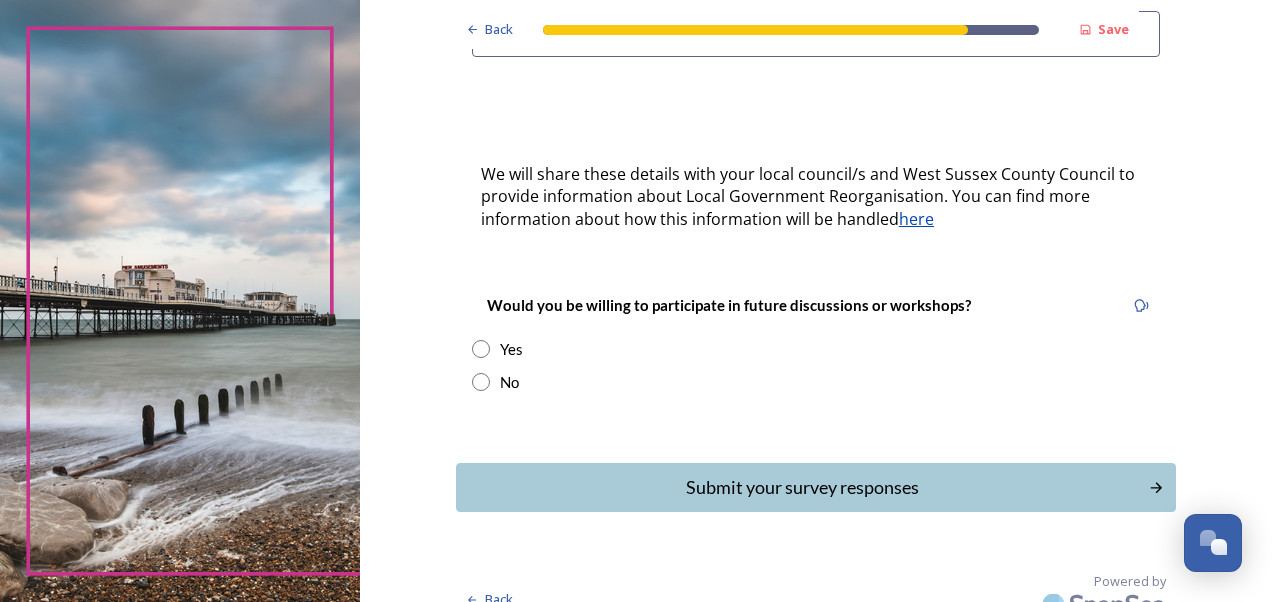 click on "Yes" at bounding box center [816, 349] 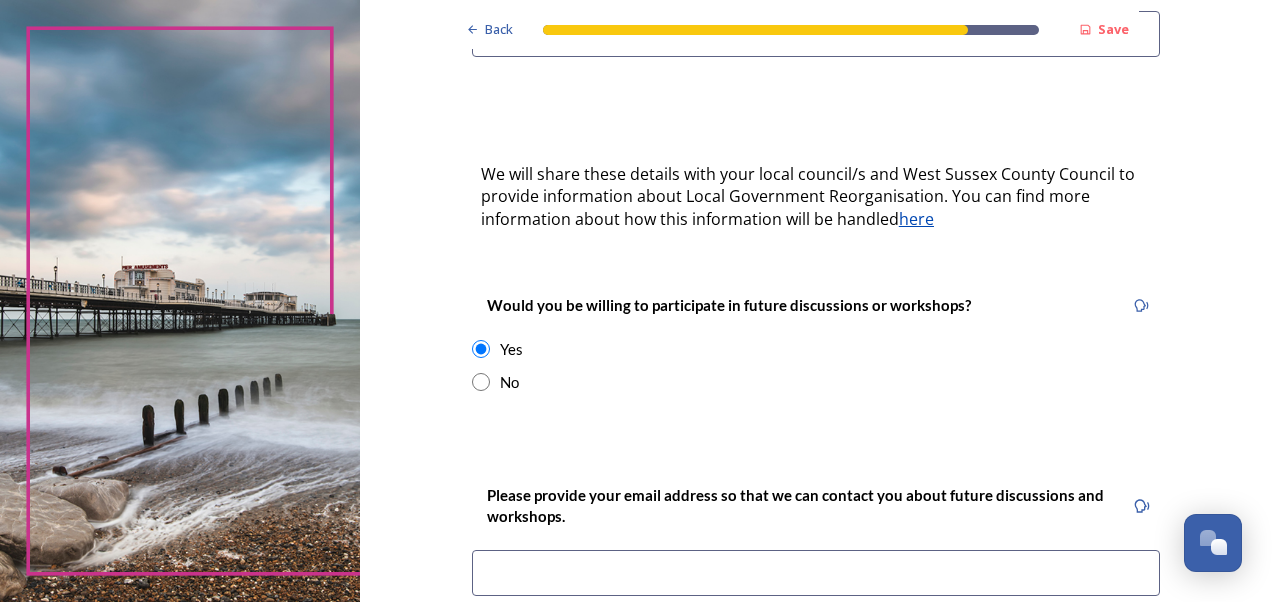 drag, startPoint x: 514, startPoint y: 360, endPoint x: 574, endPoint y: 418, distance: 83.450584 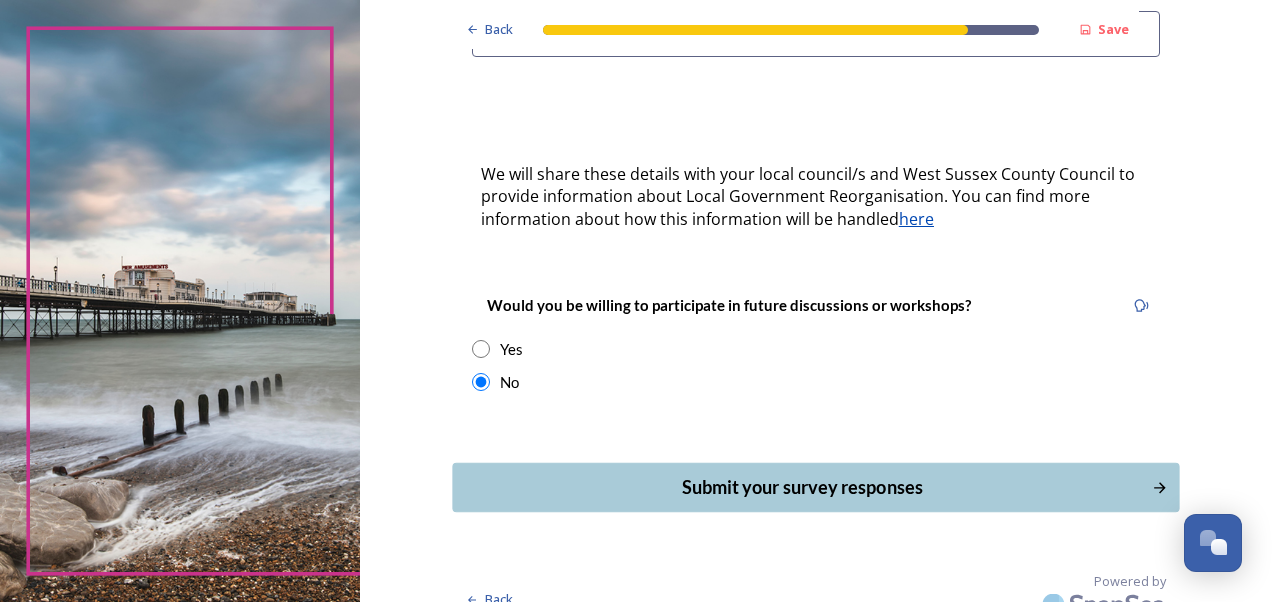 click on "Submit your survey responses" at bounding box center (801, 487) 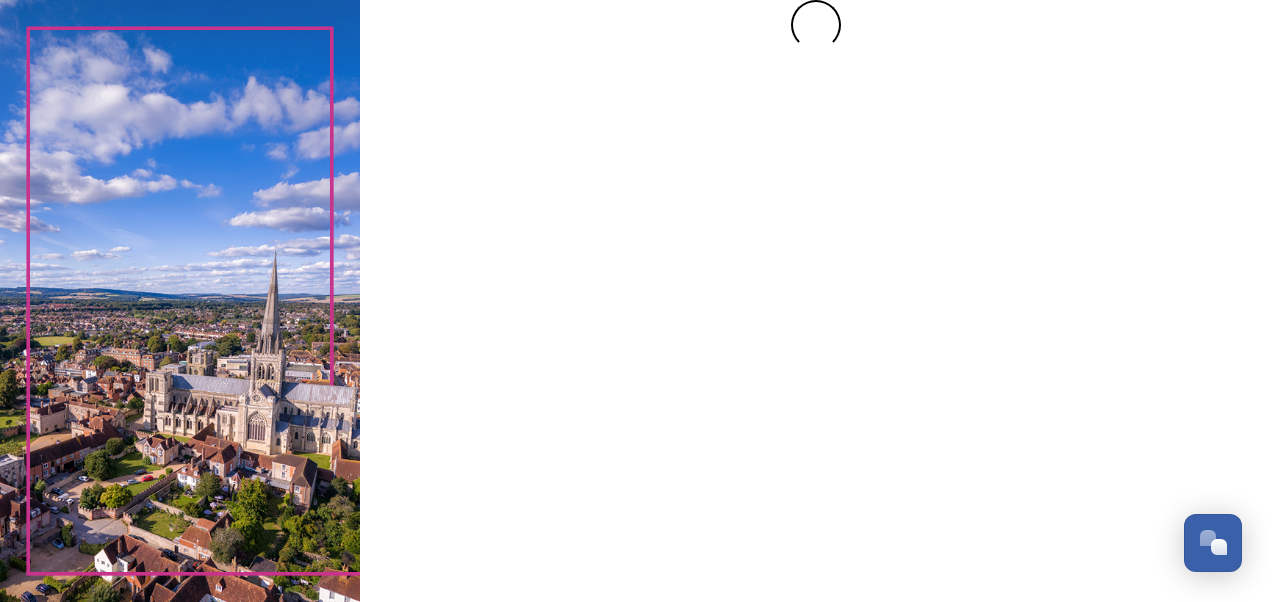 scroll, scrollTop: 0, scrollLeft: 0, axis: both 